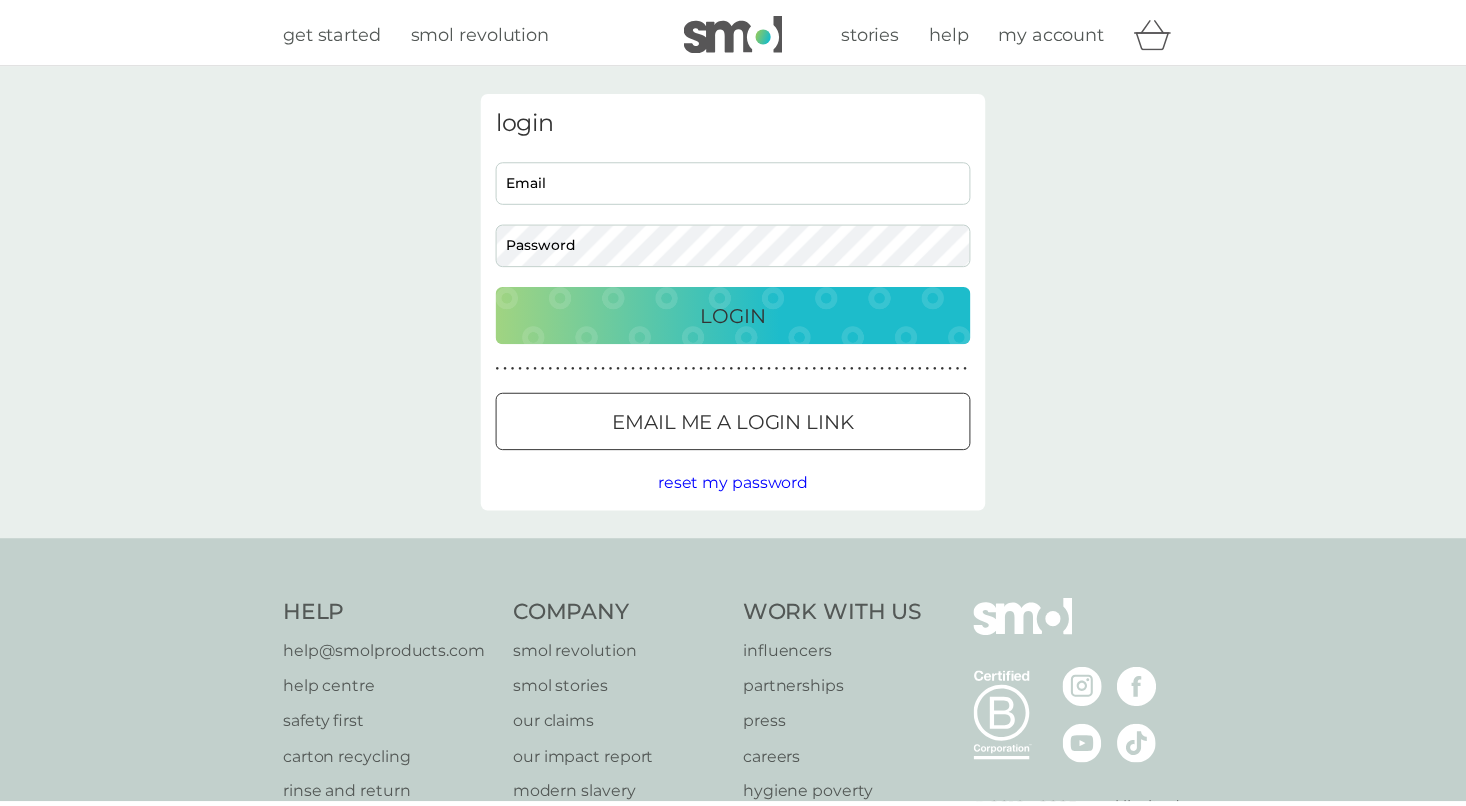 scroll, scrollTop: 0, scrollLeft: 0, axis: both 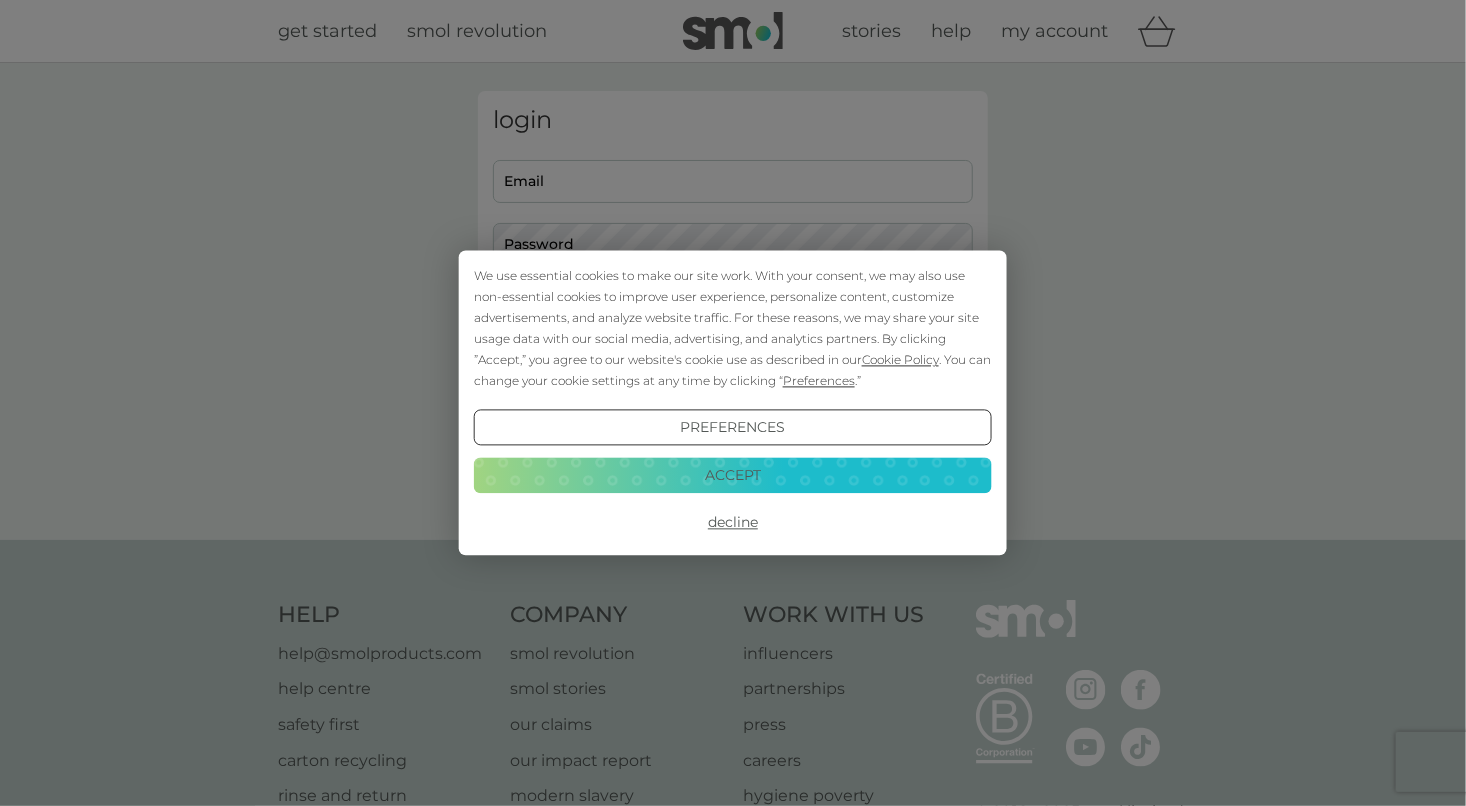 type on "[USERNAME]@example.com" 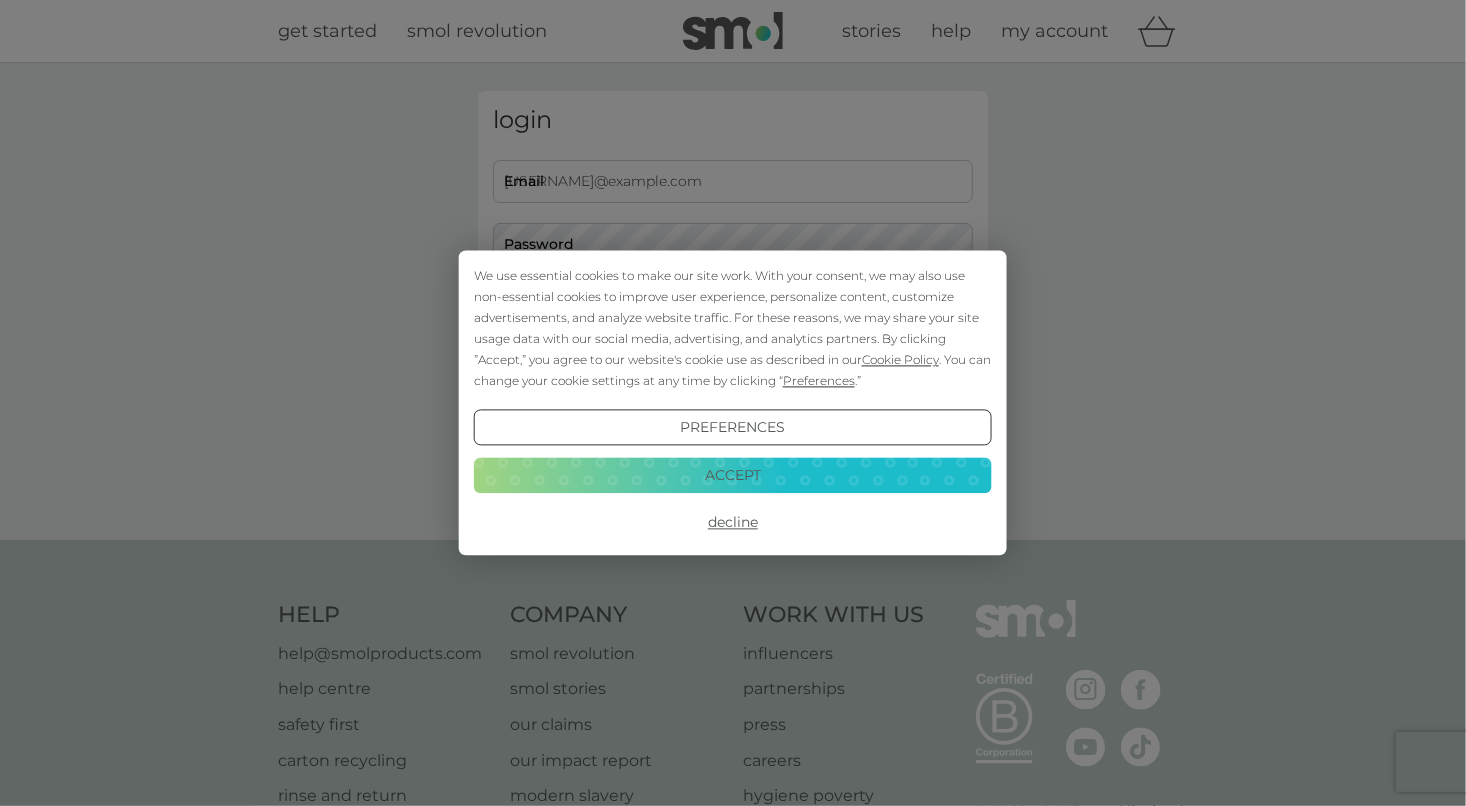 click on "Accept" at bounding box center [733, 475] 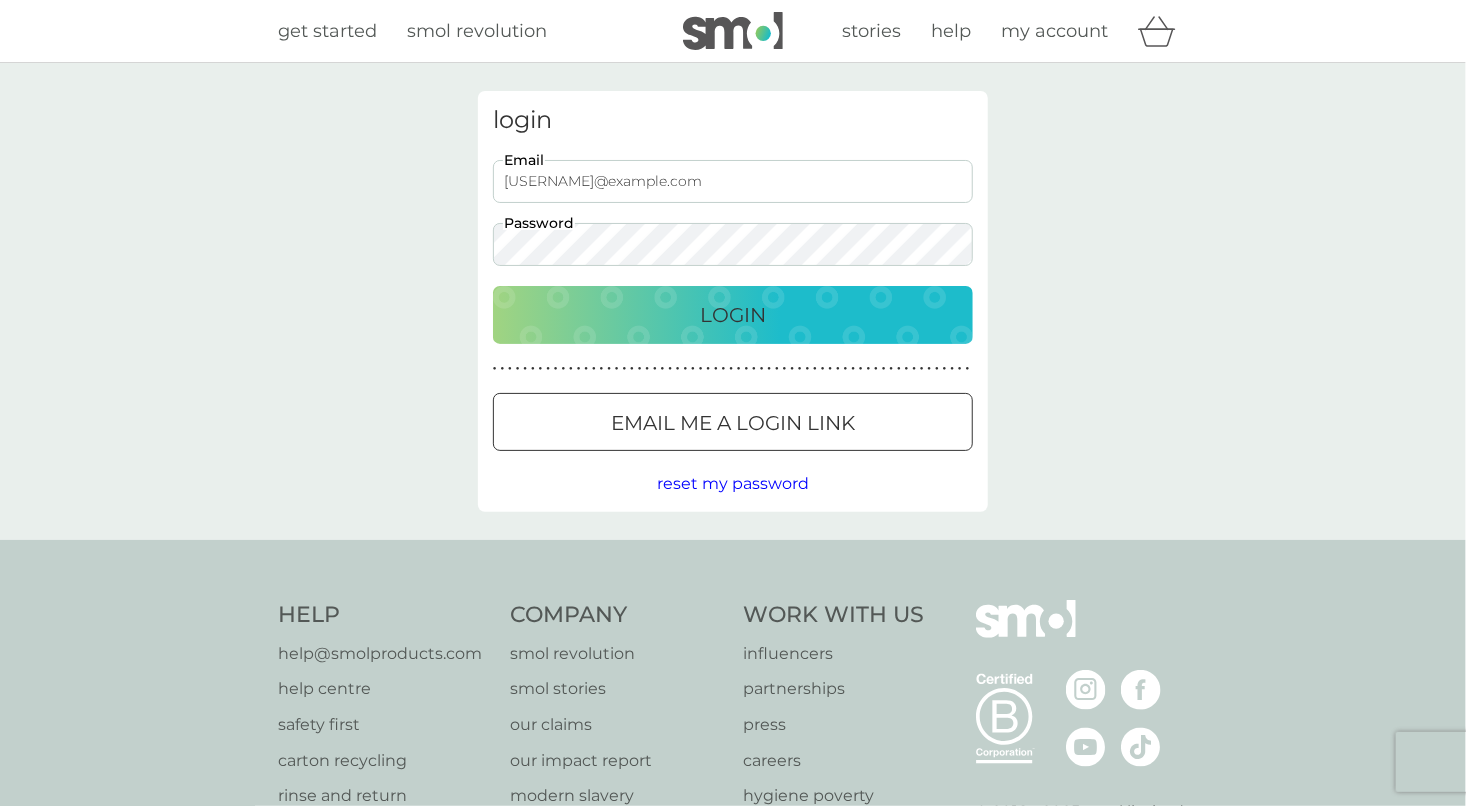 click on "Login" at bounding box center (733, 315) 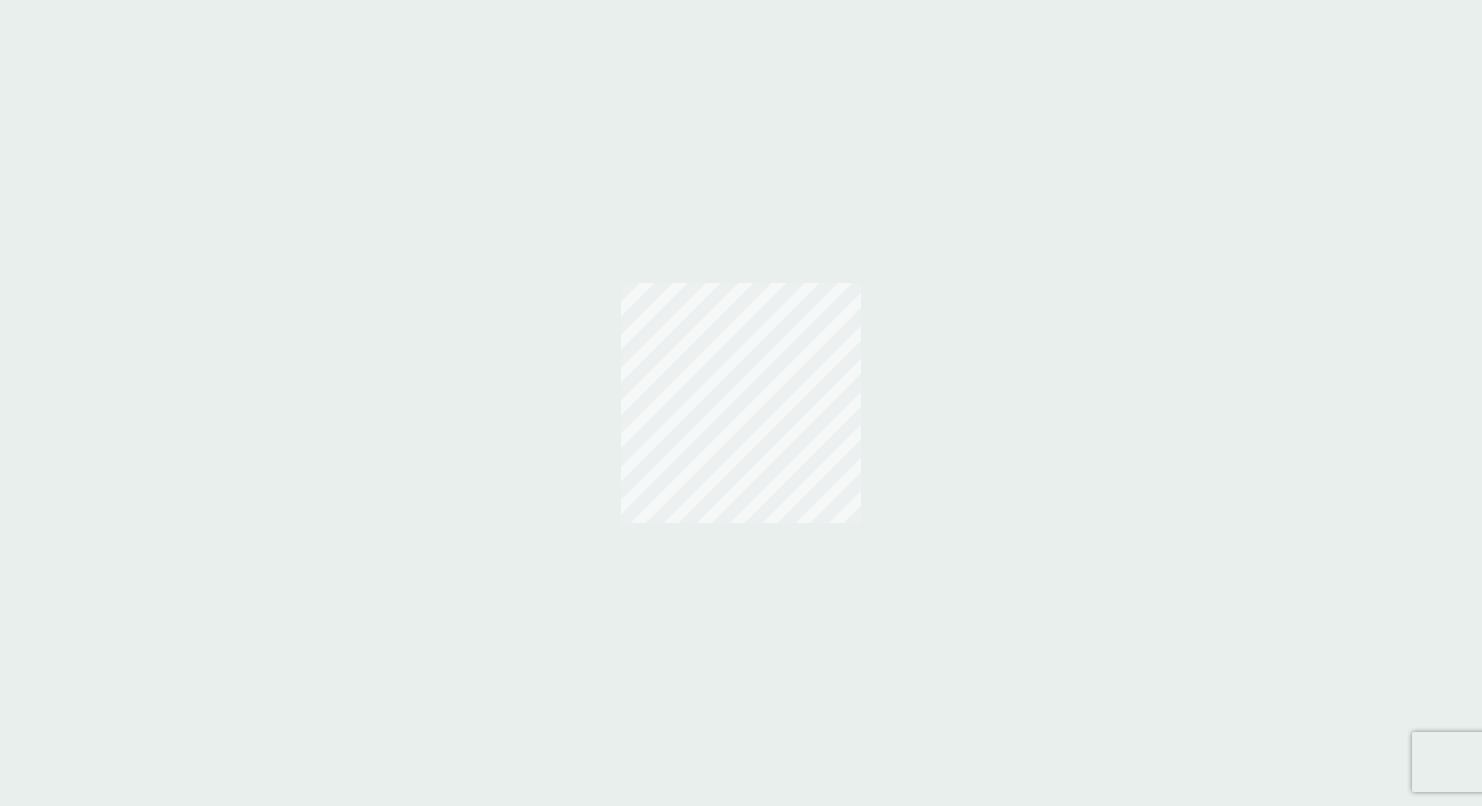 scroll, scrollTop: 0, scrollLeft: 0, axis: both 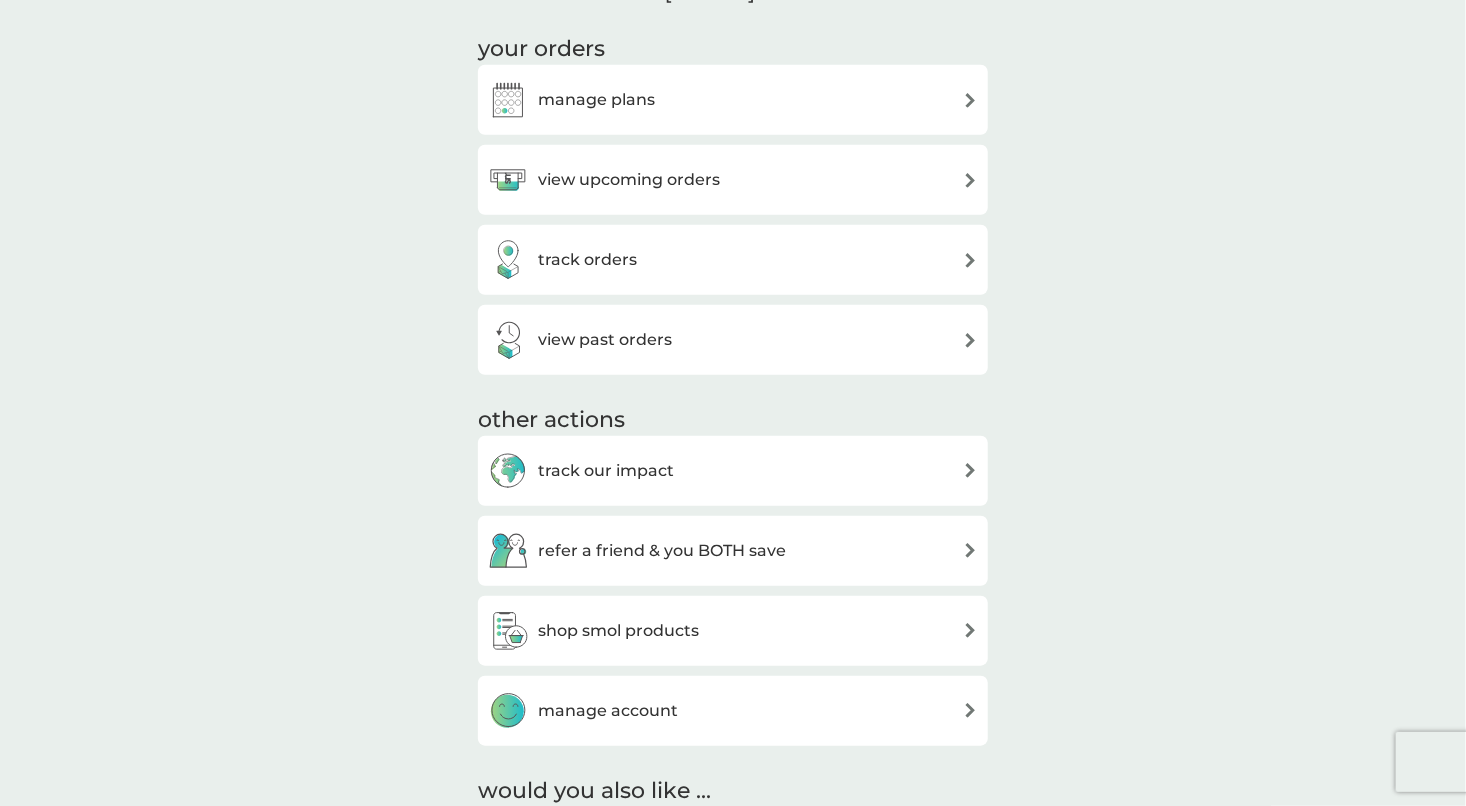 click on "view upcoming orders" at bounding box center [733, 180] 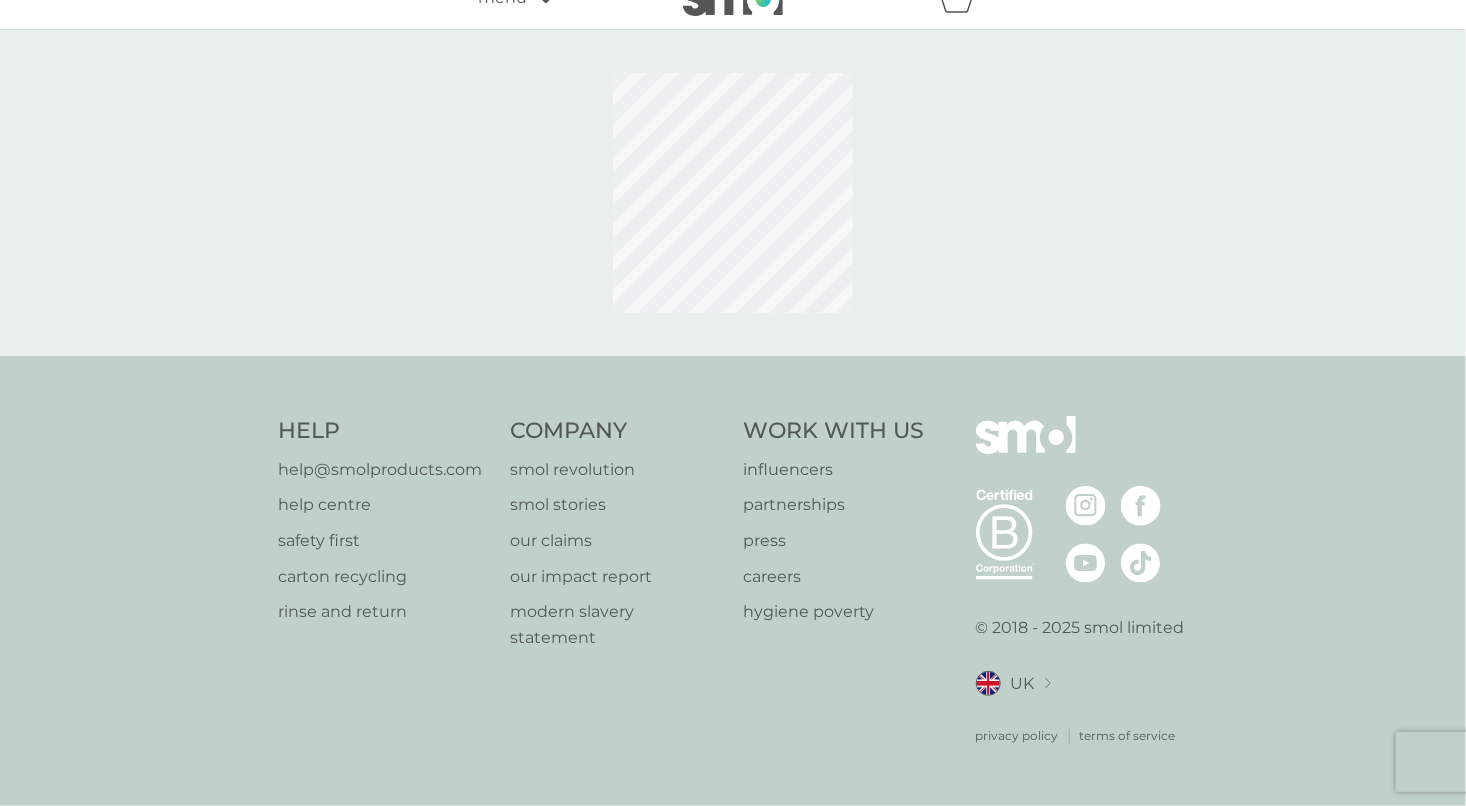 scroll, scrollTop: 0, scrollLeft: 0, axis: both 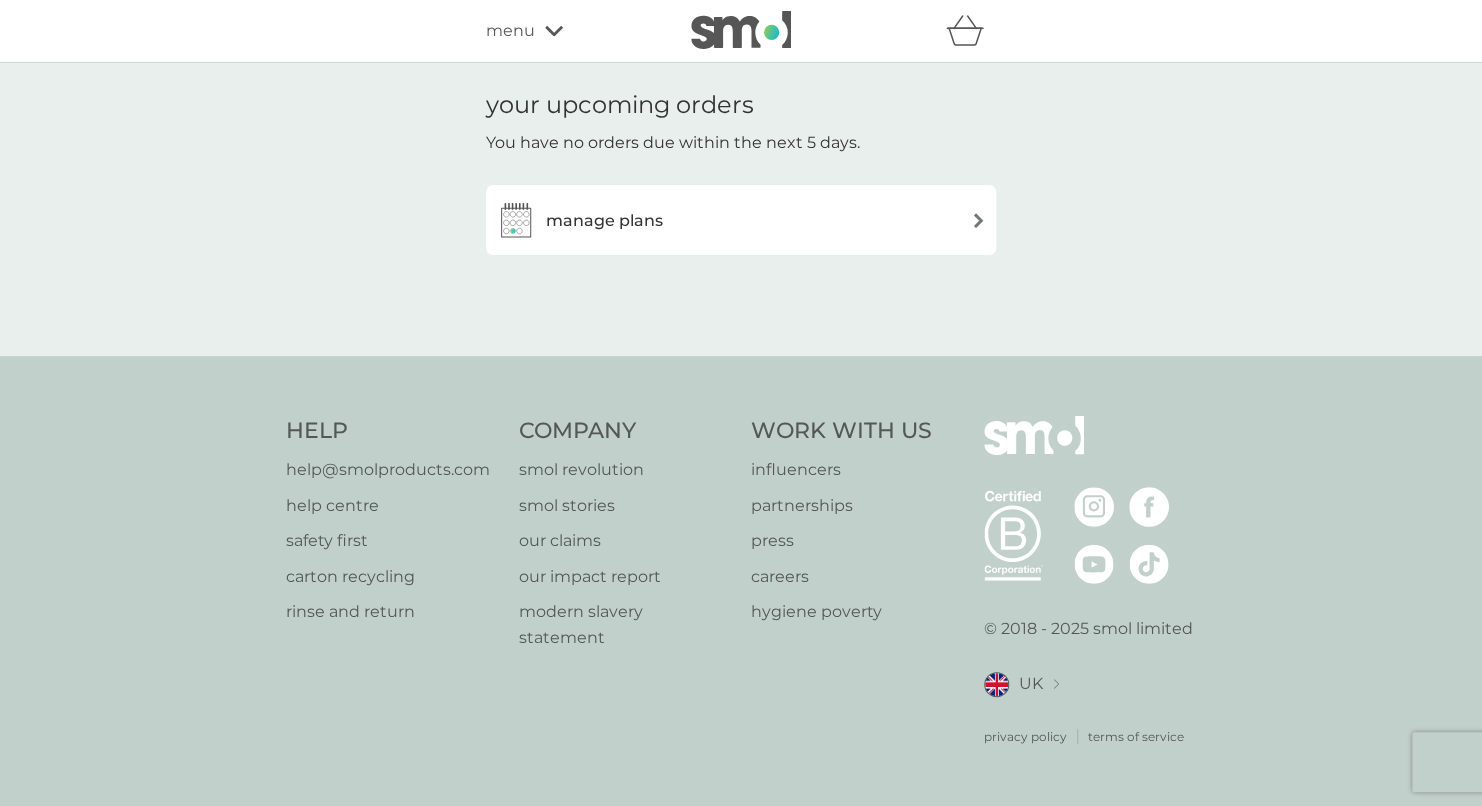 click on "manage plans" at bounding box center (604, 221) 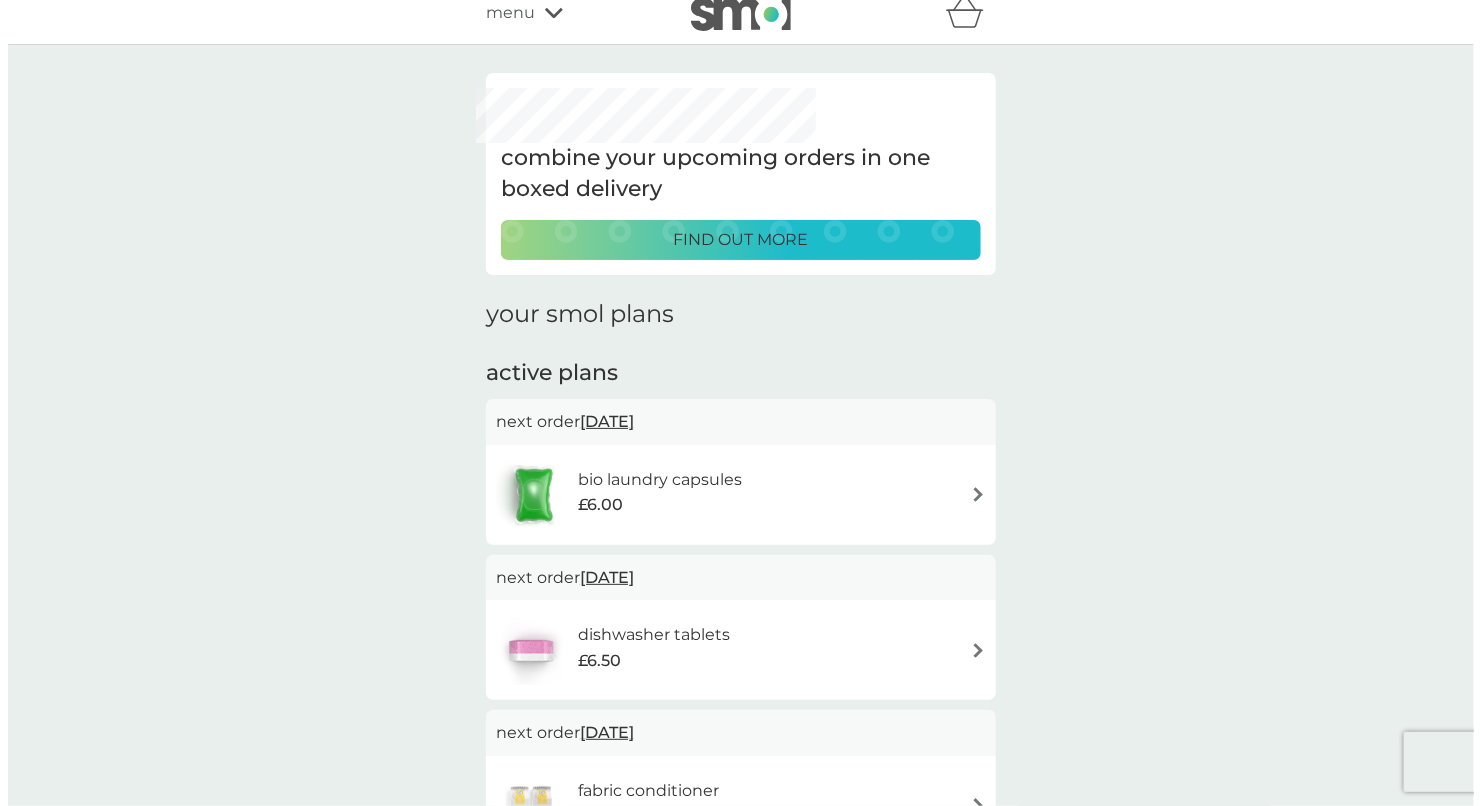 scroll, scrollTop: 0, scrollLeft: 0, axis: both 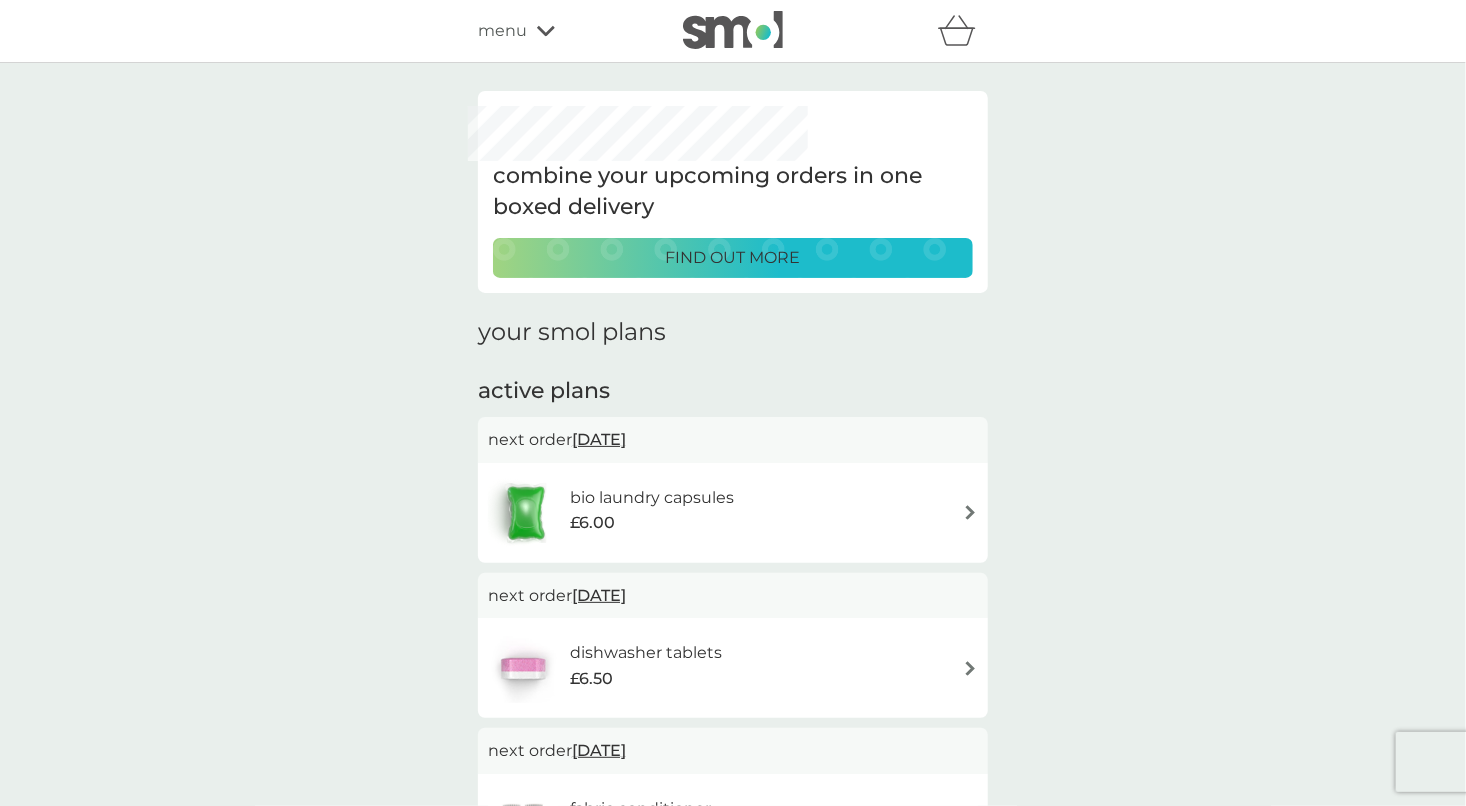 click at bounding box center (970, 512) 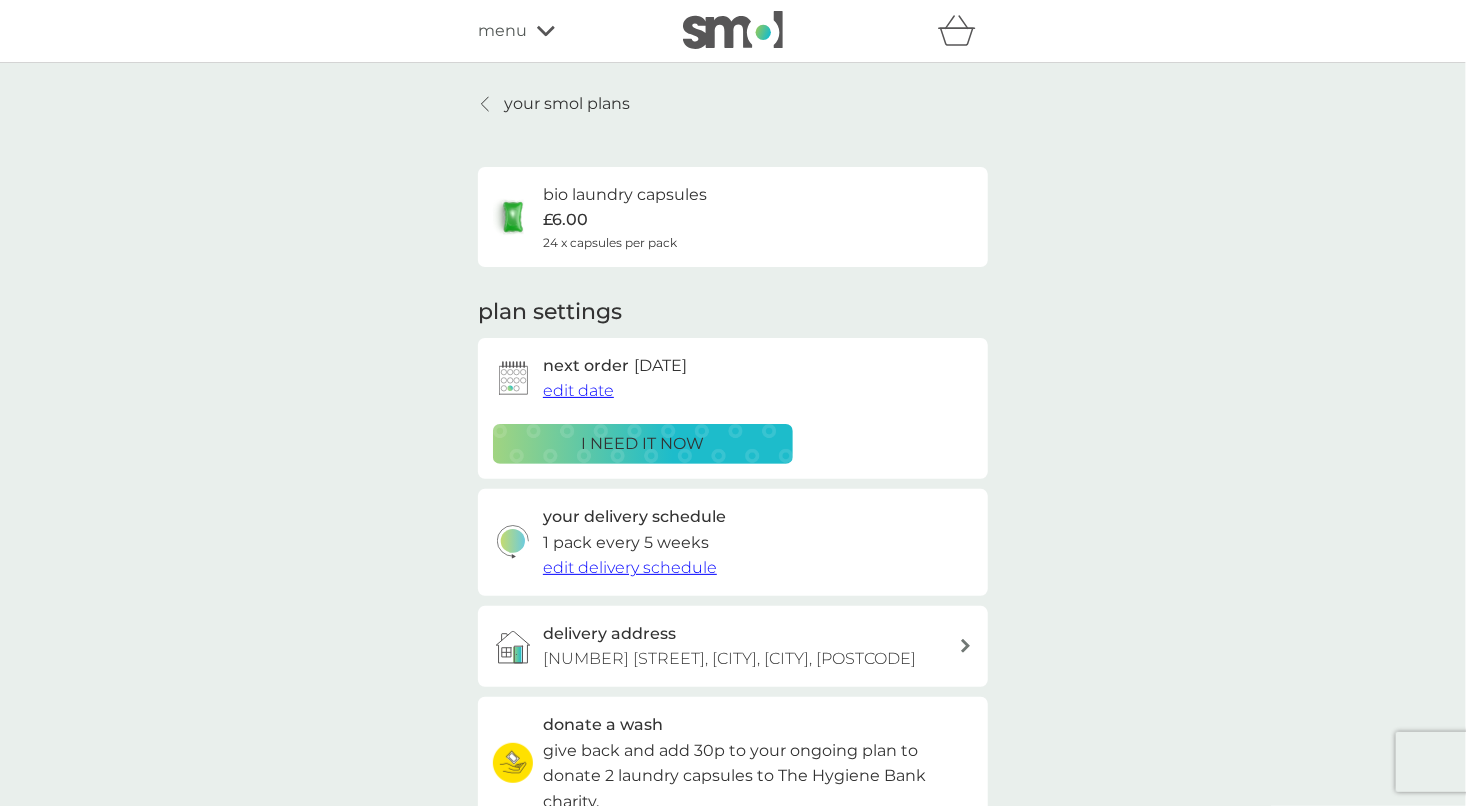 click on "i need it now" at bounding box center [643, 444] 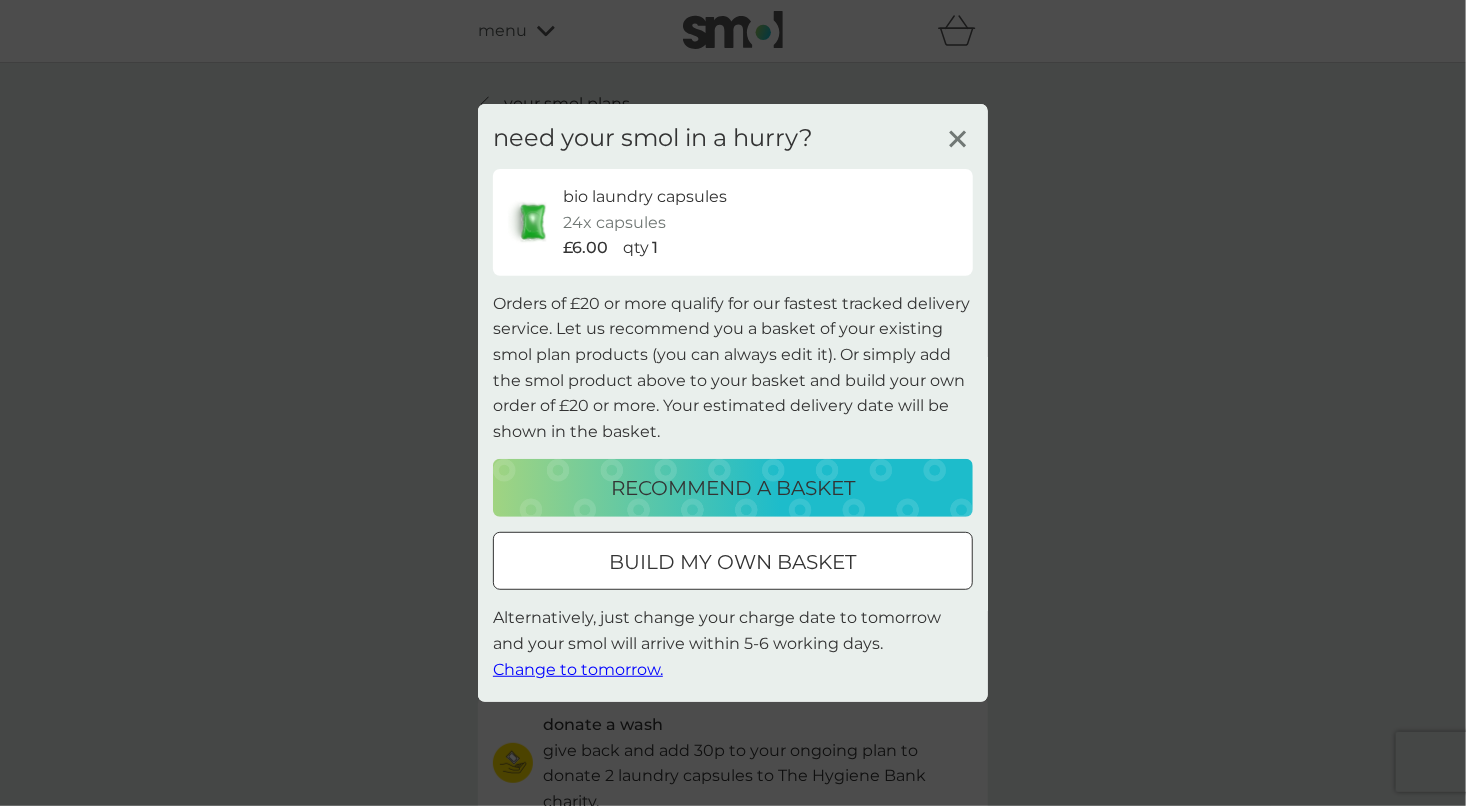 click on "recommend a basket" at bounding box center [733, 488] 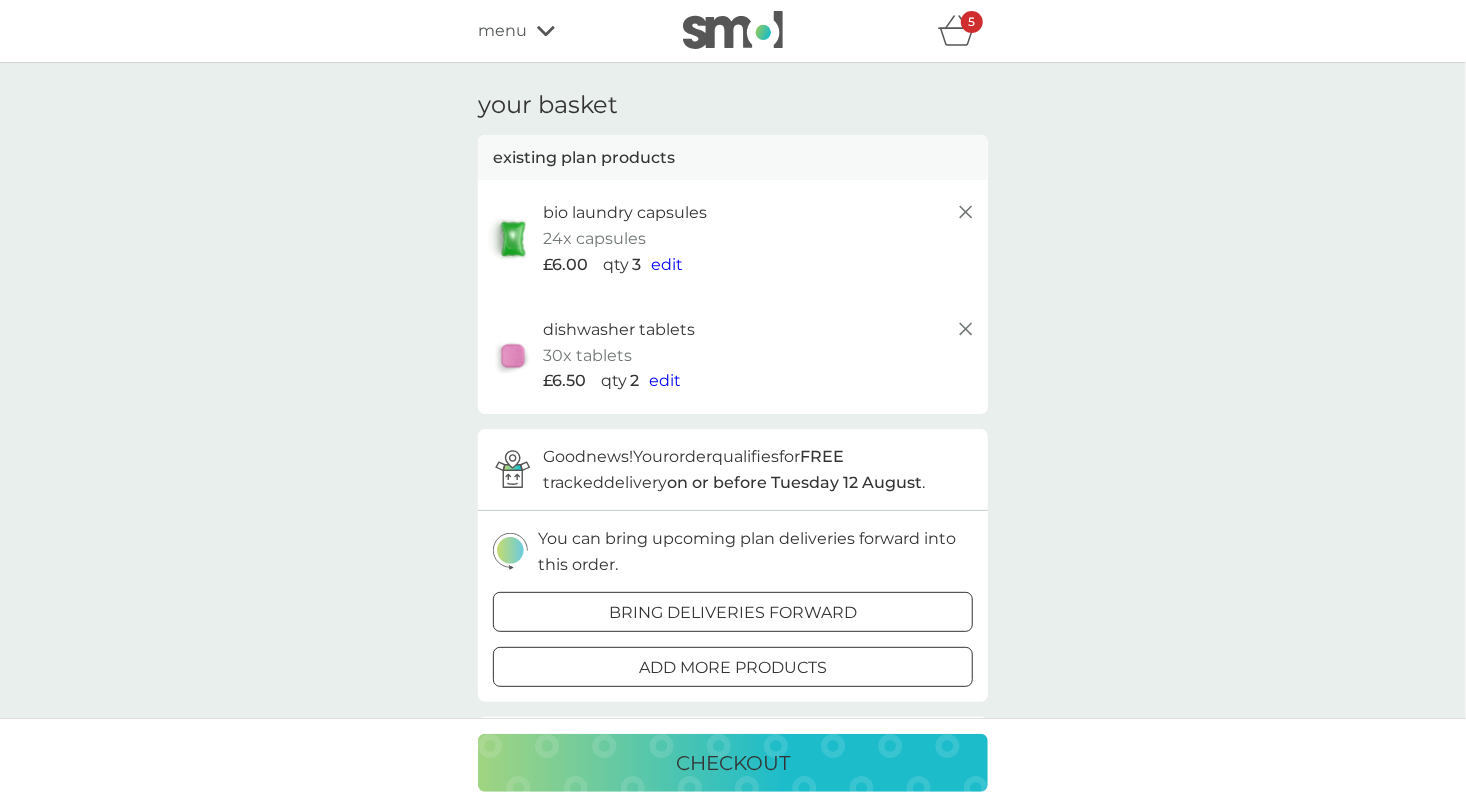 click on "your basket existing plan products bio laundry capsules 24x capsules £6.00 qty 3 edit dishwasher tablets 30x tablets £6.50 qty 2 edit proceed to checkout Good  news!  Your  order  qualifies  for  FREE   tracked  delivery  on or before Tuesday [DATE] .  You can bring upcoming plan deliveries forward into this order. bring deliveries forward add more products we   donate 1 wash   to The Hygiene Bank charity with every laundry or dishwash FREE trial. Delivery FREE Total to pay £31.00 your future charges existing plans next charge date [ORDINAL] [MONTH] [YEAR] bio laundry capsules 24x capsules   £6.00 qty 1 next charge date [ORDINAL] [MONTH] [YEAR] dishwasher tablets 30x tablets   £6.50 qty 1 checkout" at bounding box center (733, 708) 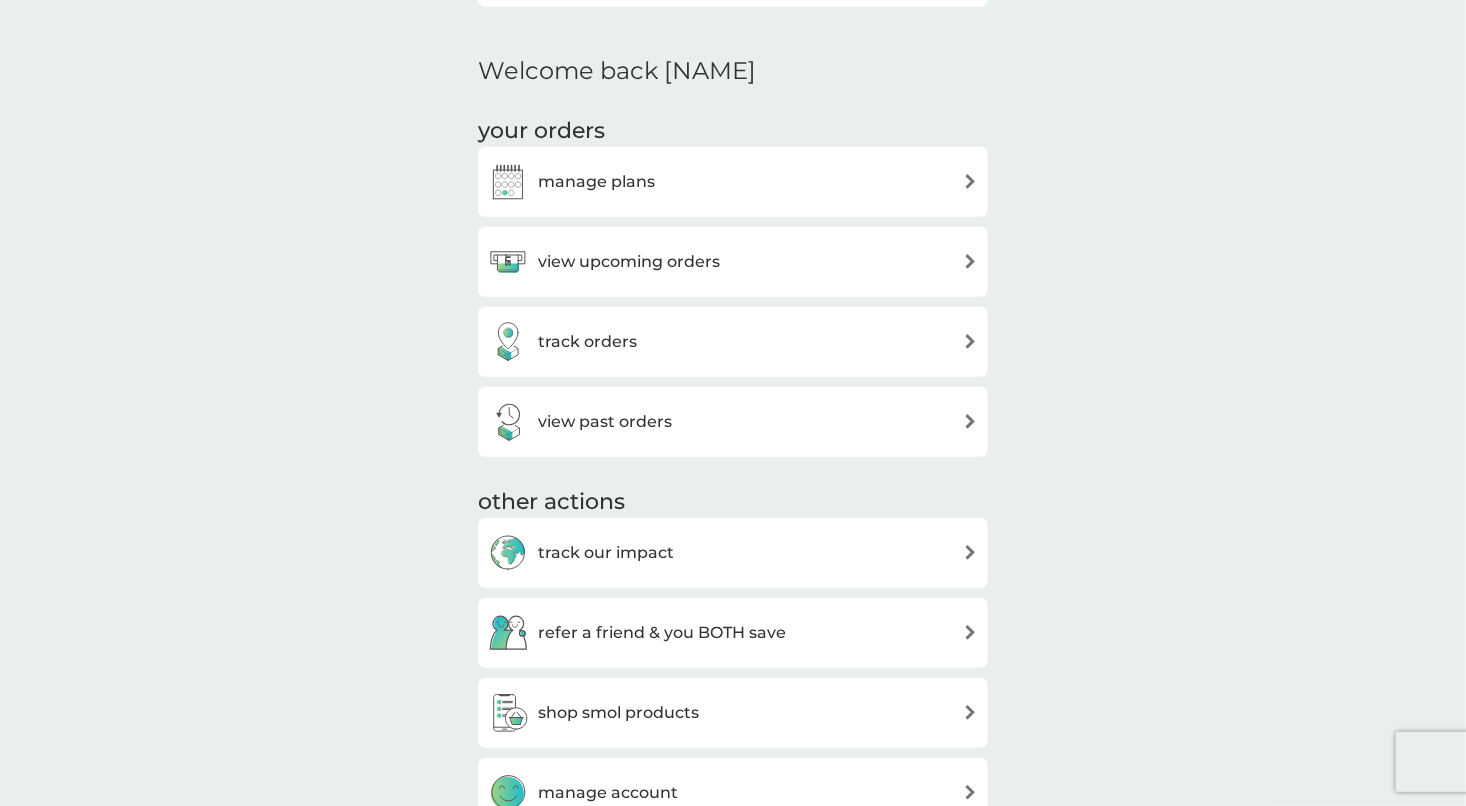 scroll, scrollTop: 576, scrollLeft: 0, axis: vertical 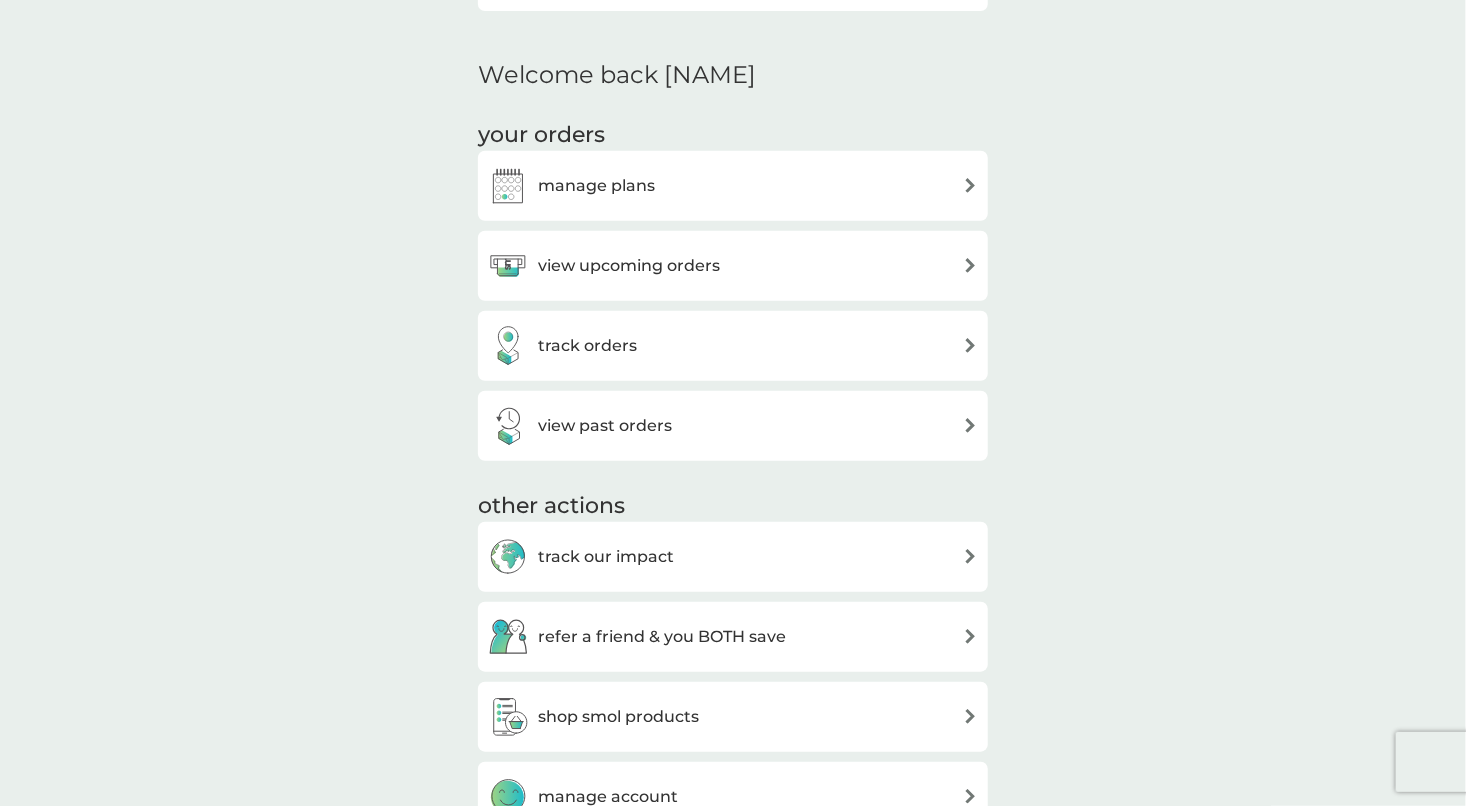 click on "view upcoming orders" at bounding box center (733, 266) 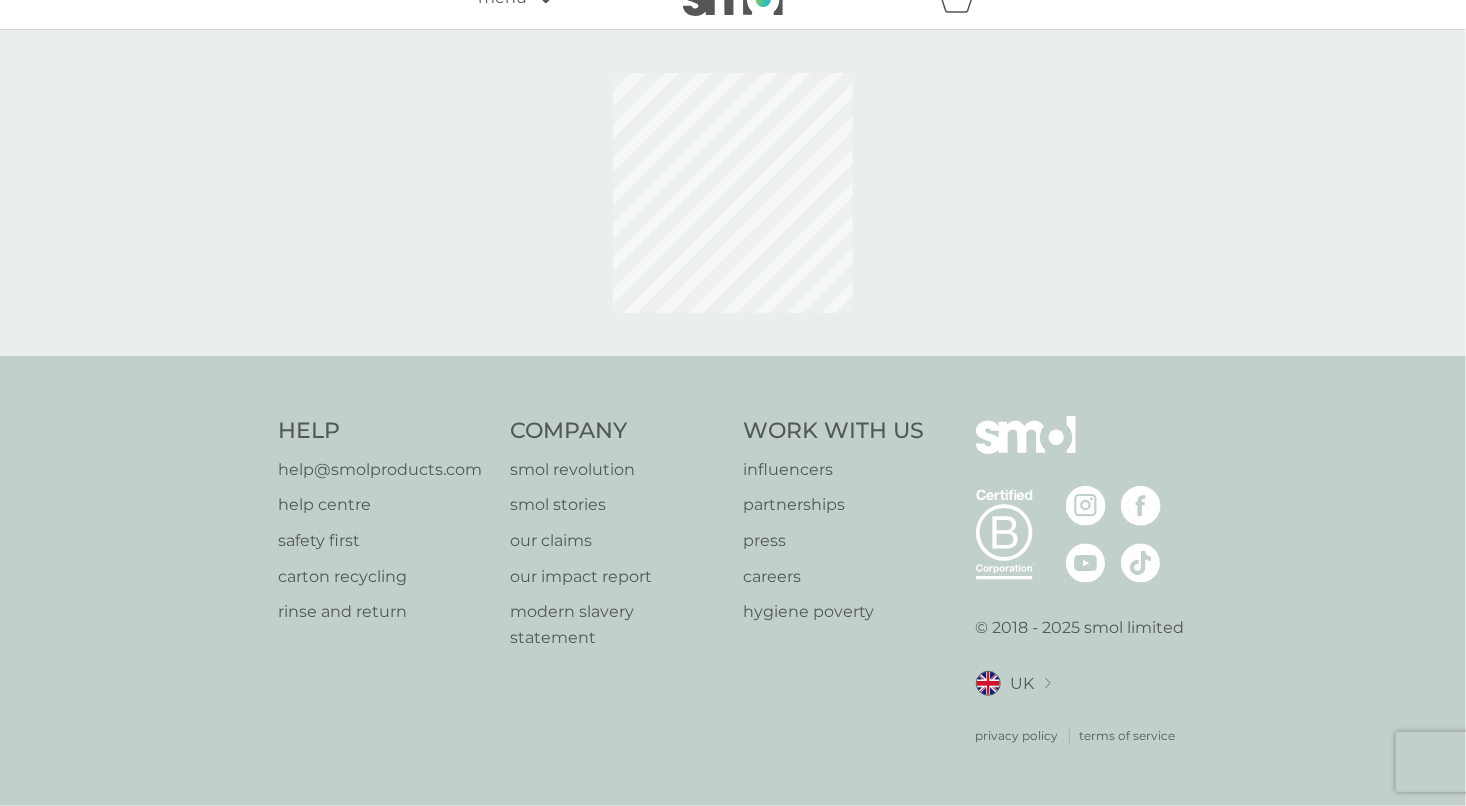 scroll, scrollTop: 0, scrollLeft: 0, axis: both 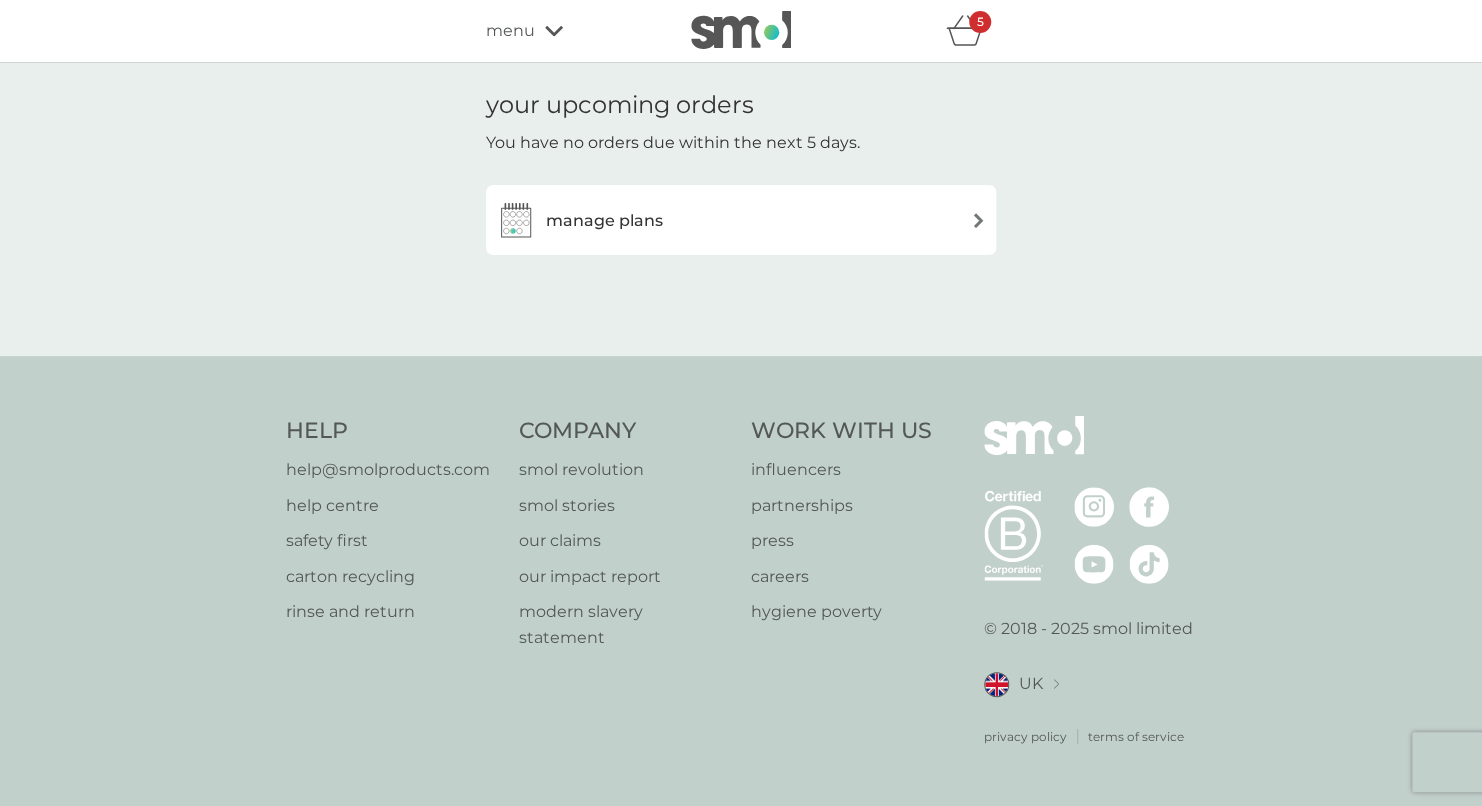 click on "manage plans" at bounding box center [741, 220] 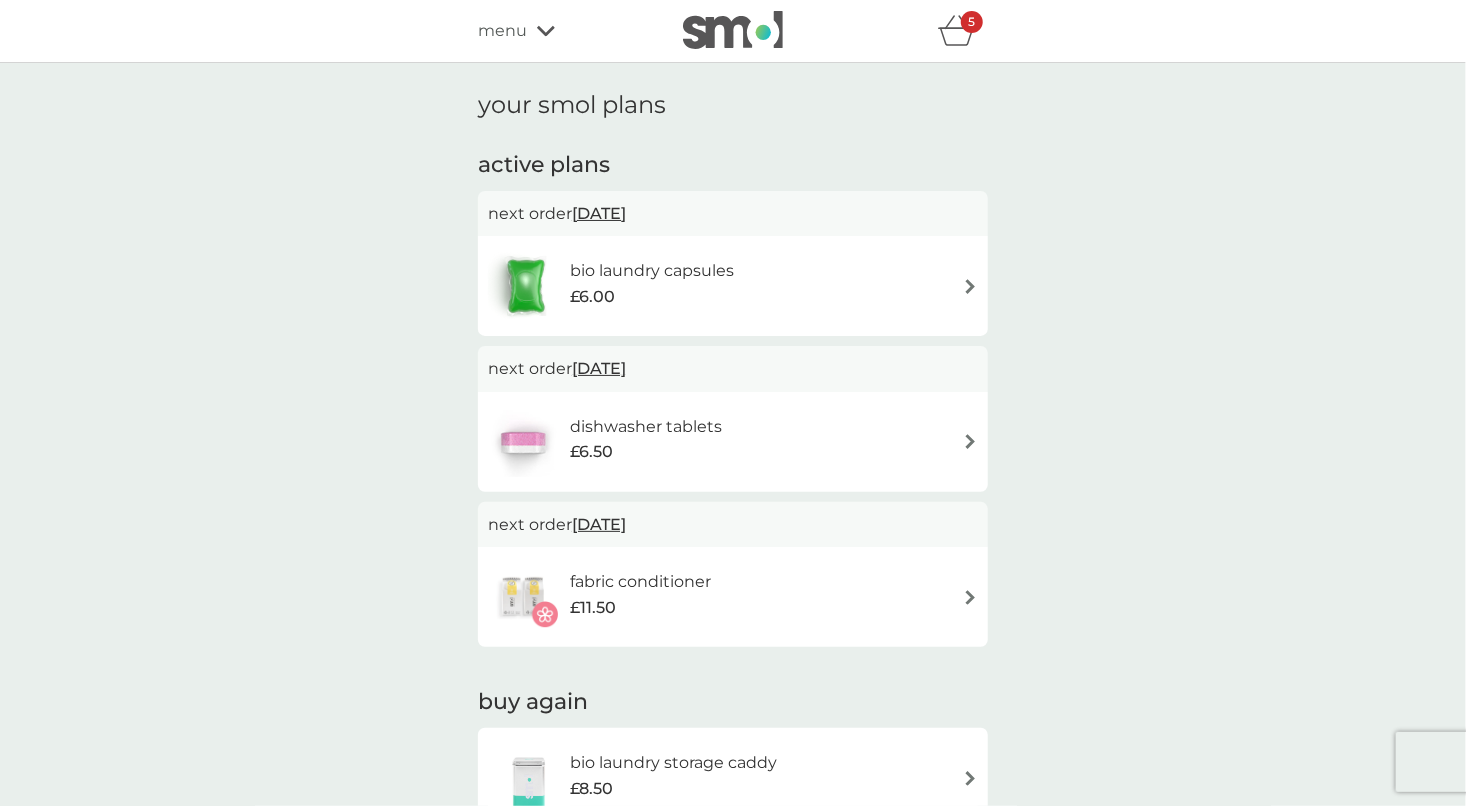 click on "bio laundry capsules £6.00" at bounding box center (733, 286) 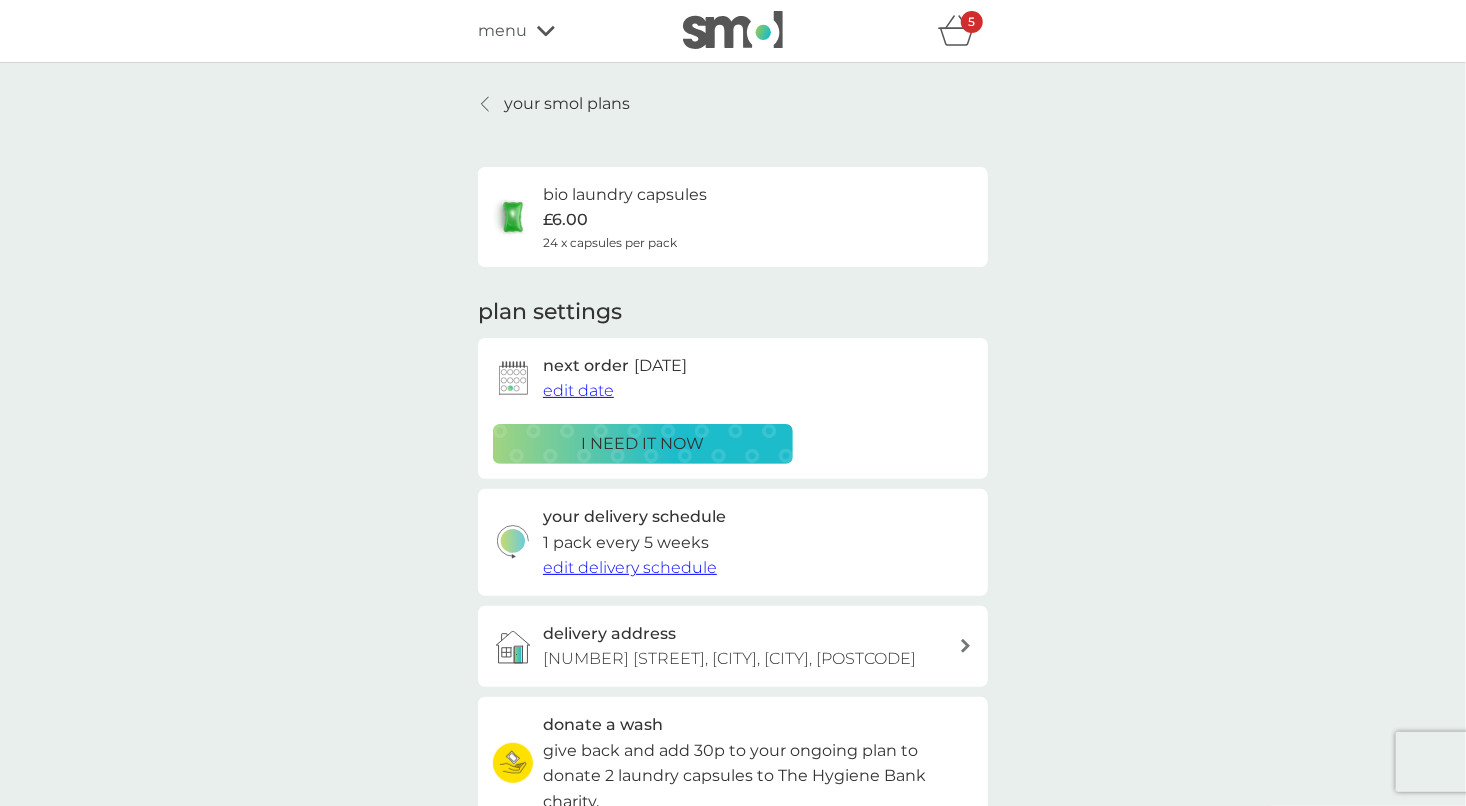 click on "i need it now" at bounding box center (643, 444) 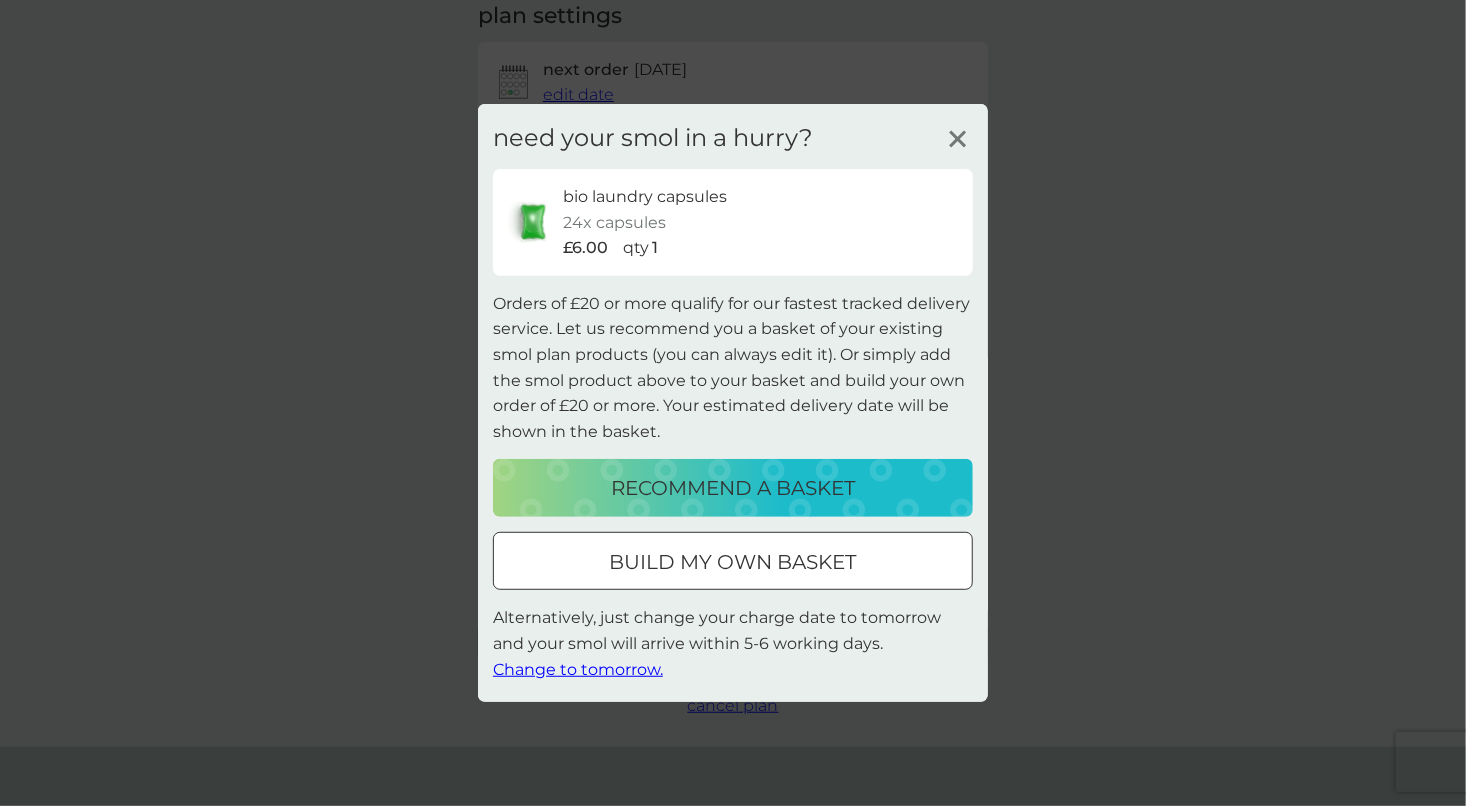 scroll, scrollTop: 300, scrollLeft: 0, axis: vertical 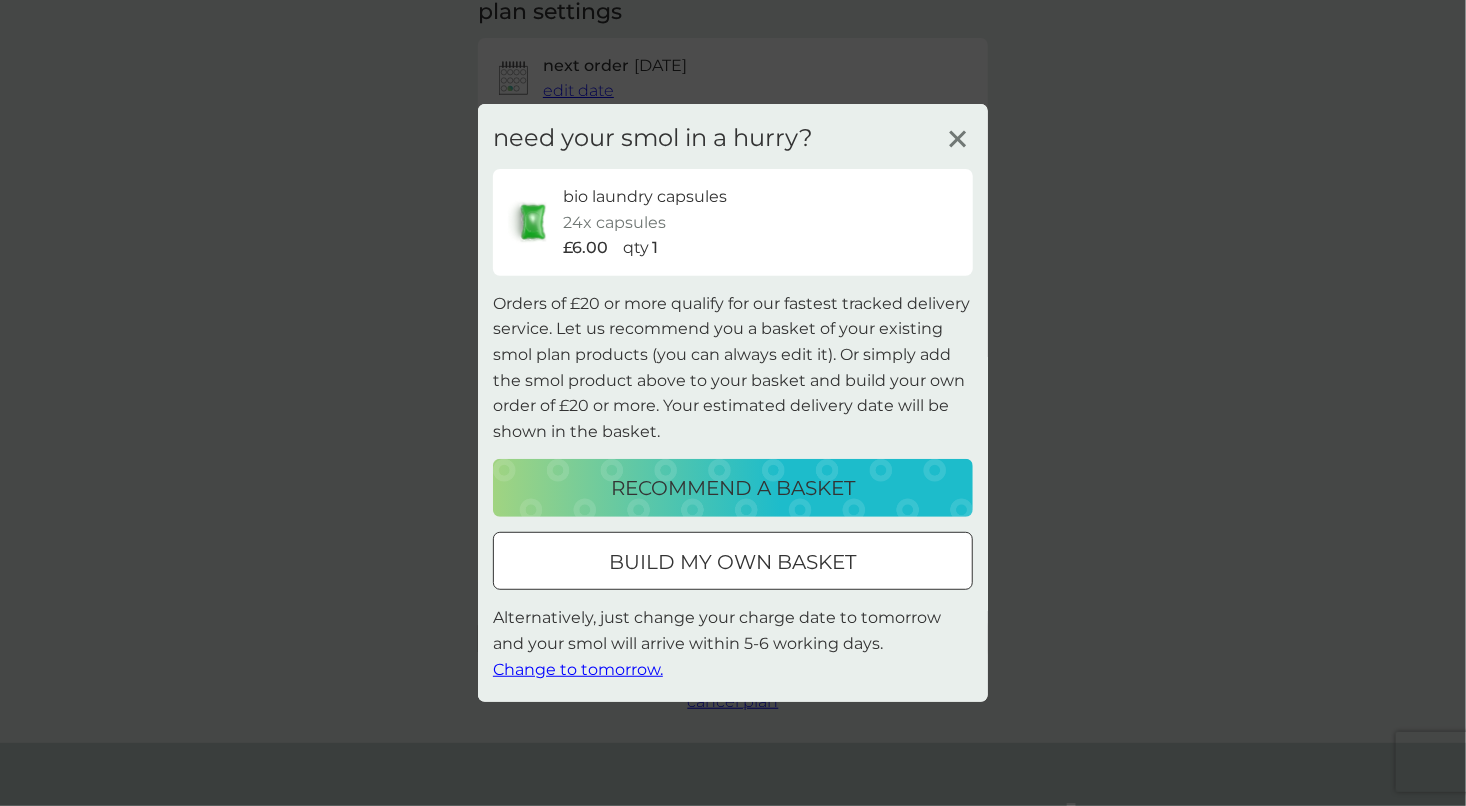 click on "Change to tomorrow." at bounding box center (578, 668) 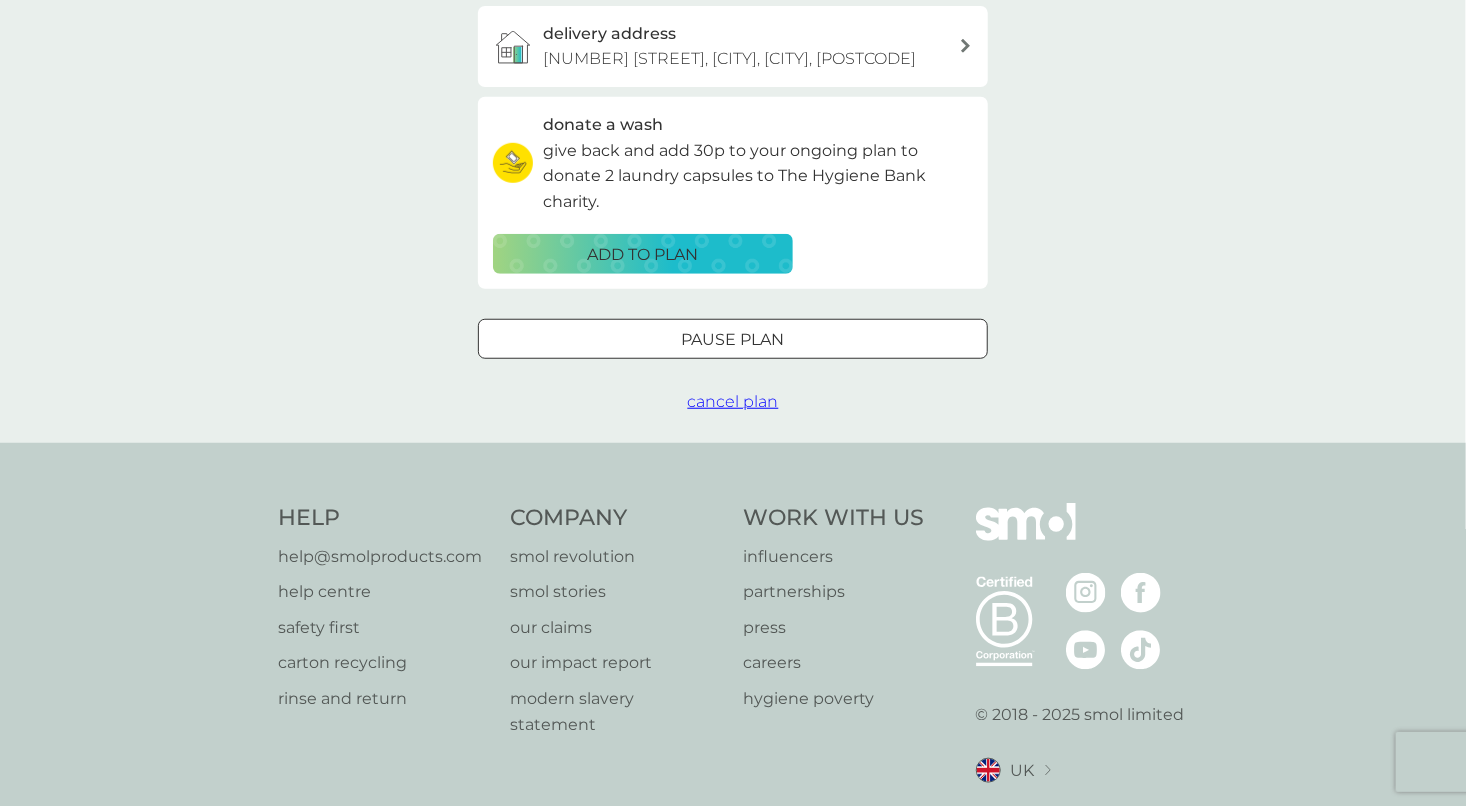 scroll, scrollTop: 0, scrollLeft: 0, axis: both 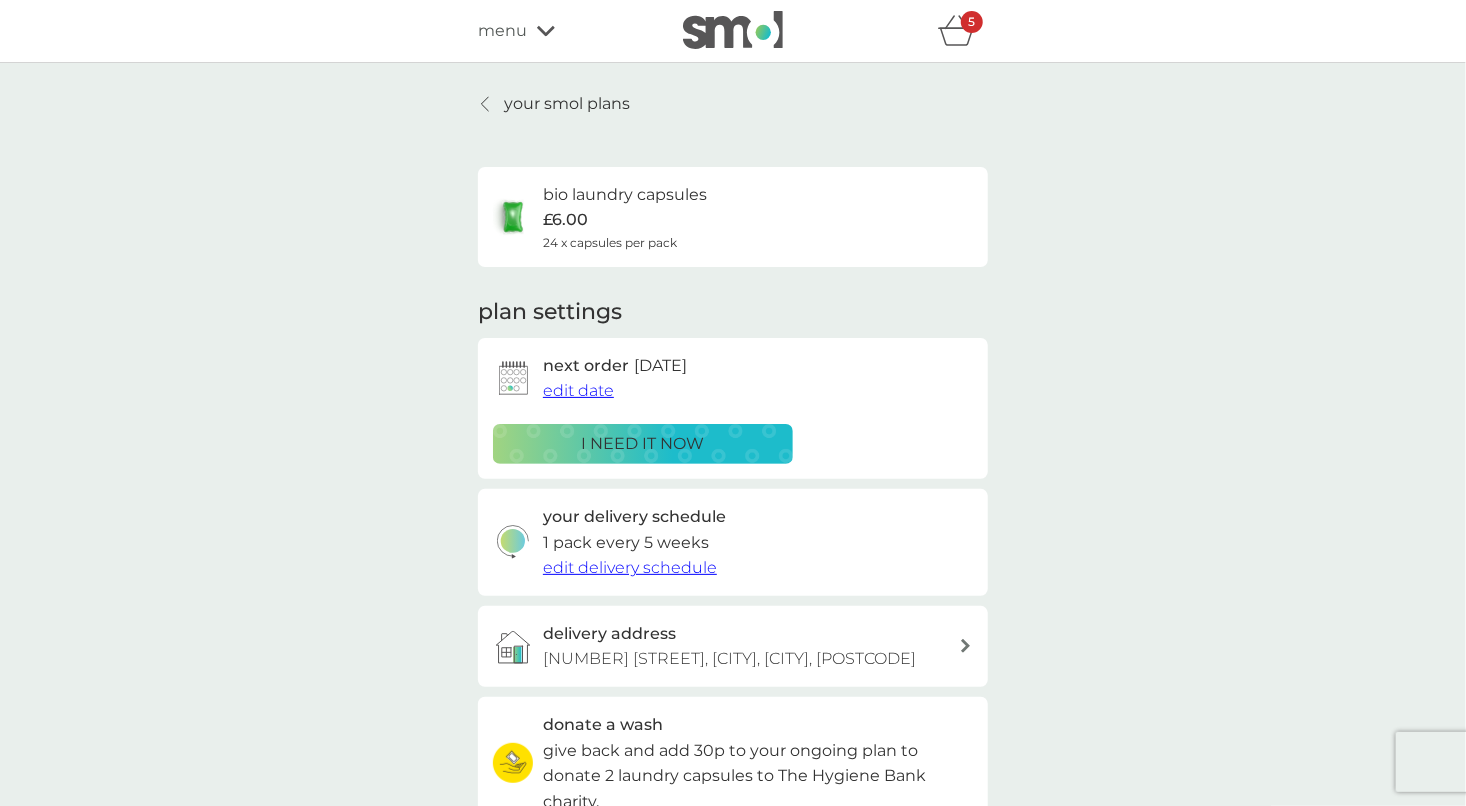 click on "5" at bounding box center (972, 22) 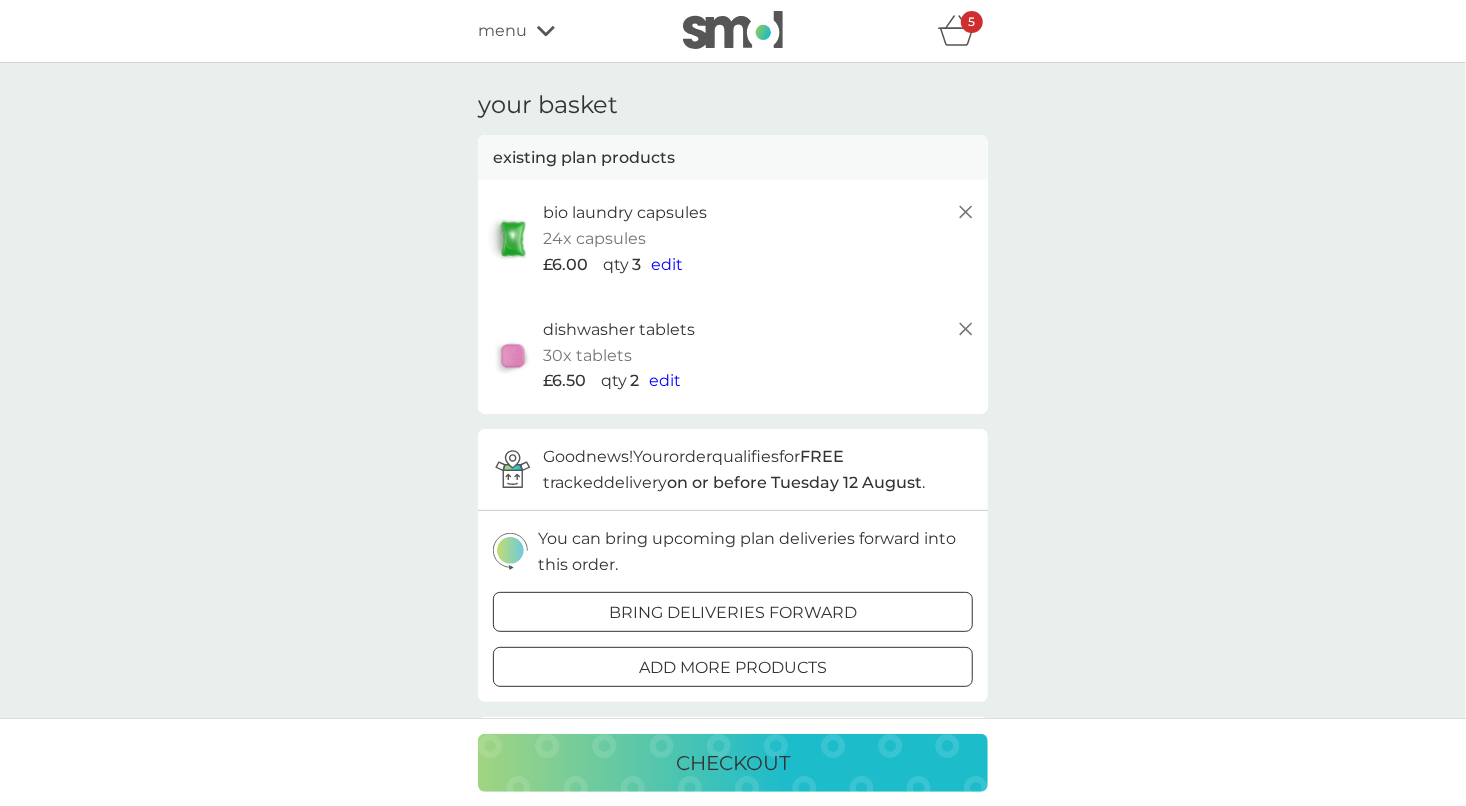 click 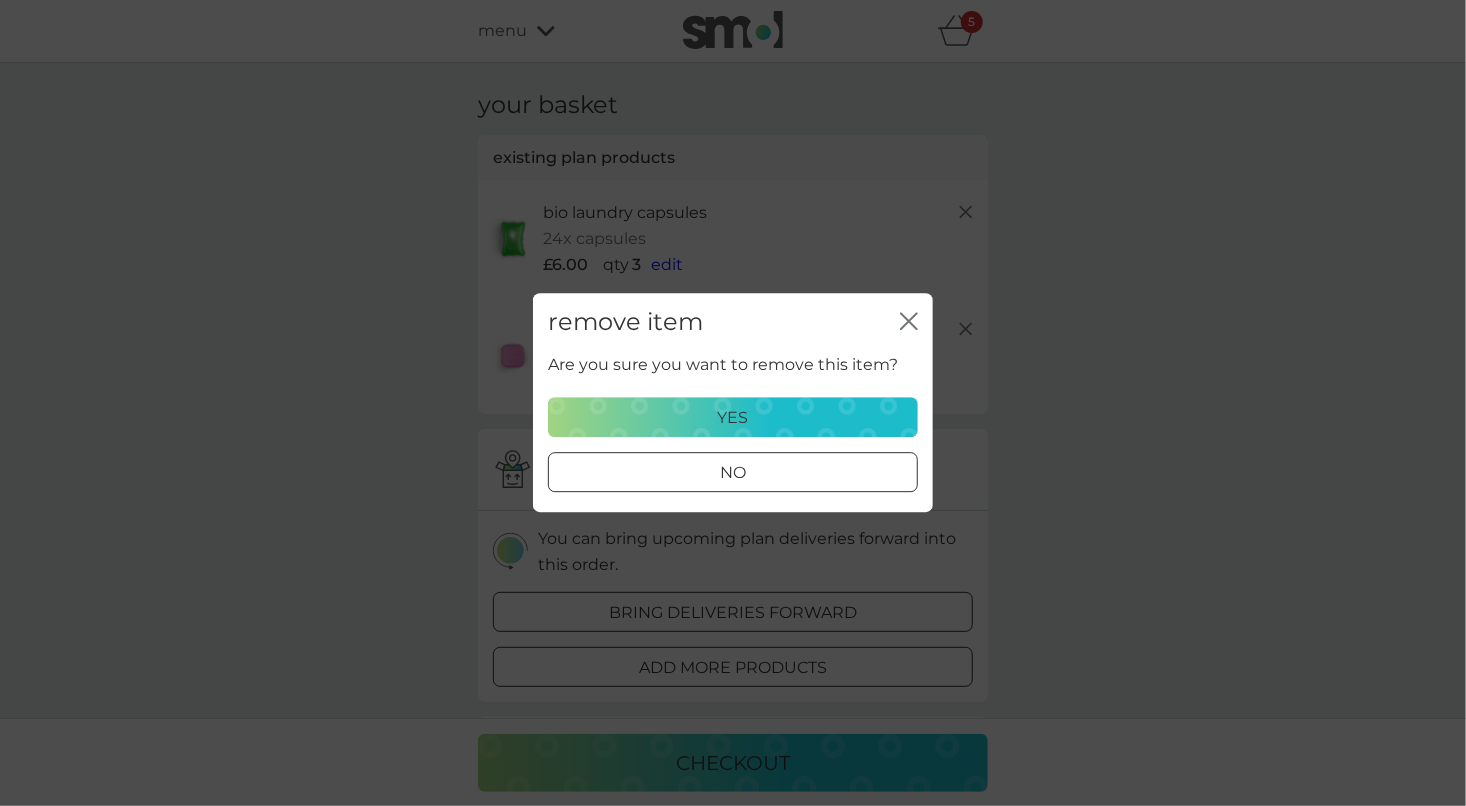 click on "yes" at bounding box center [733, 418] 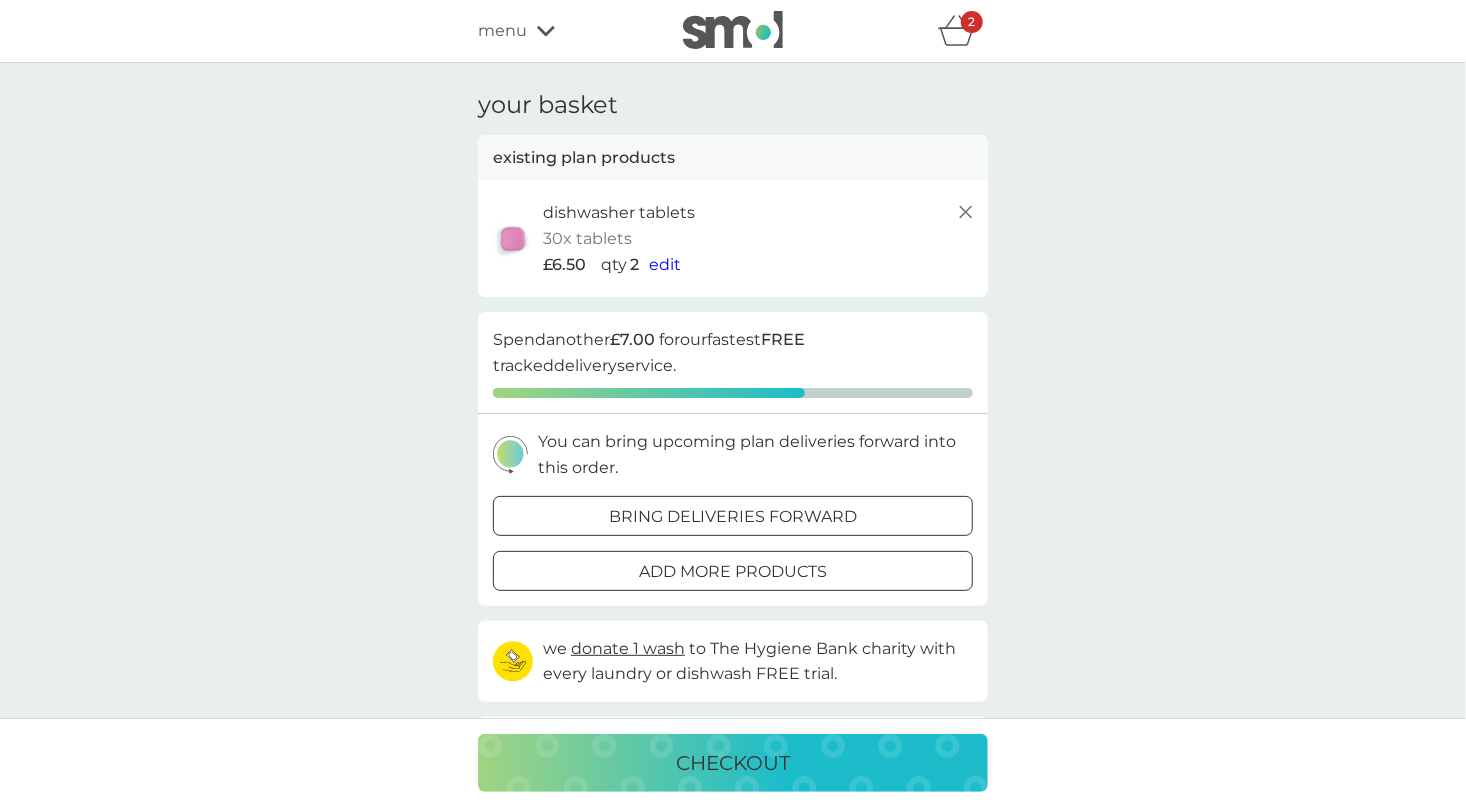click 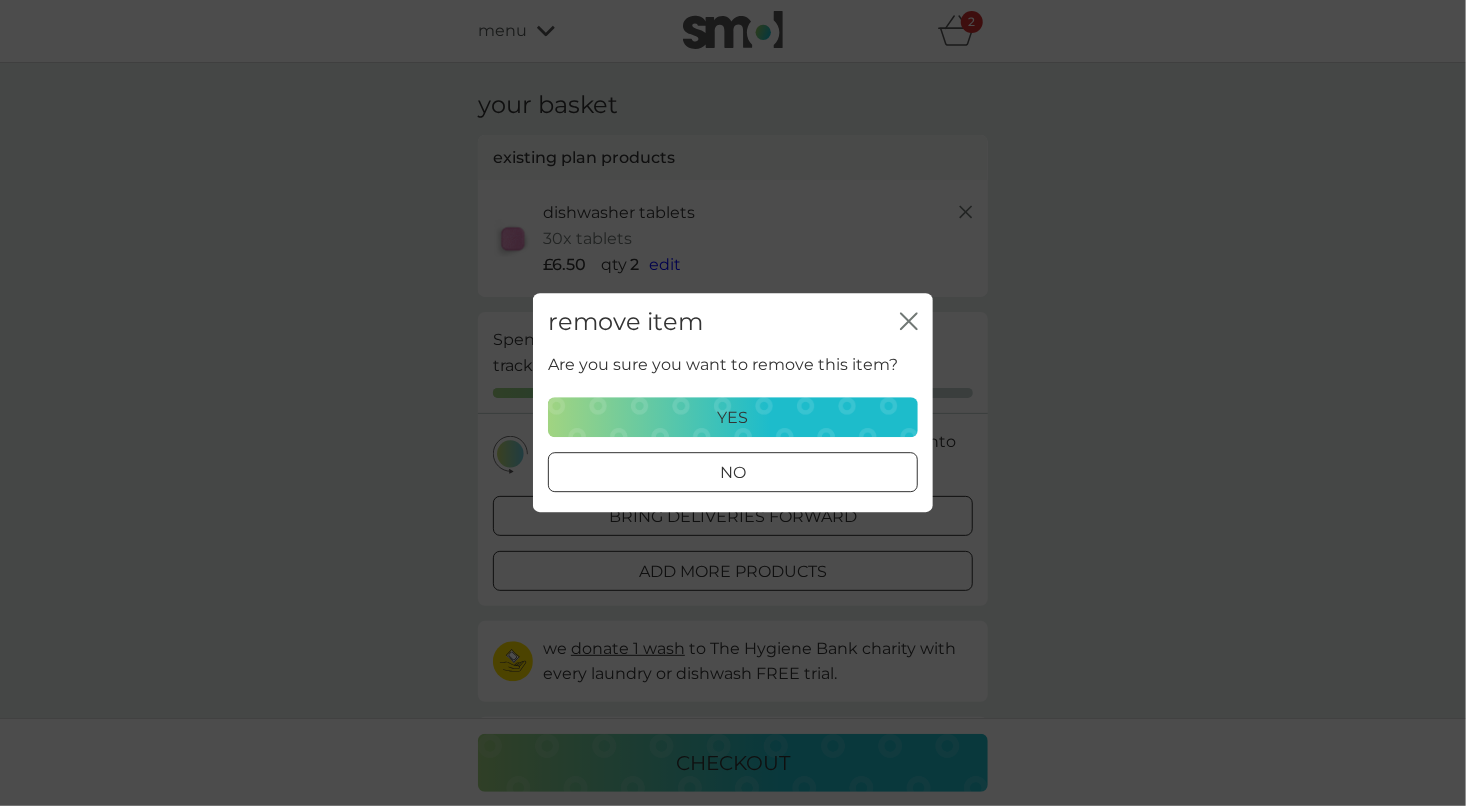 click on "yes" at bounding box center [733, 418] 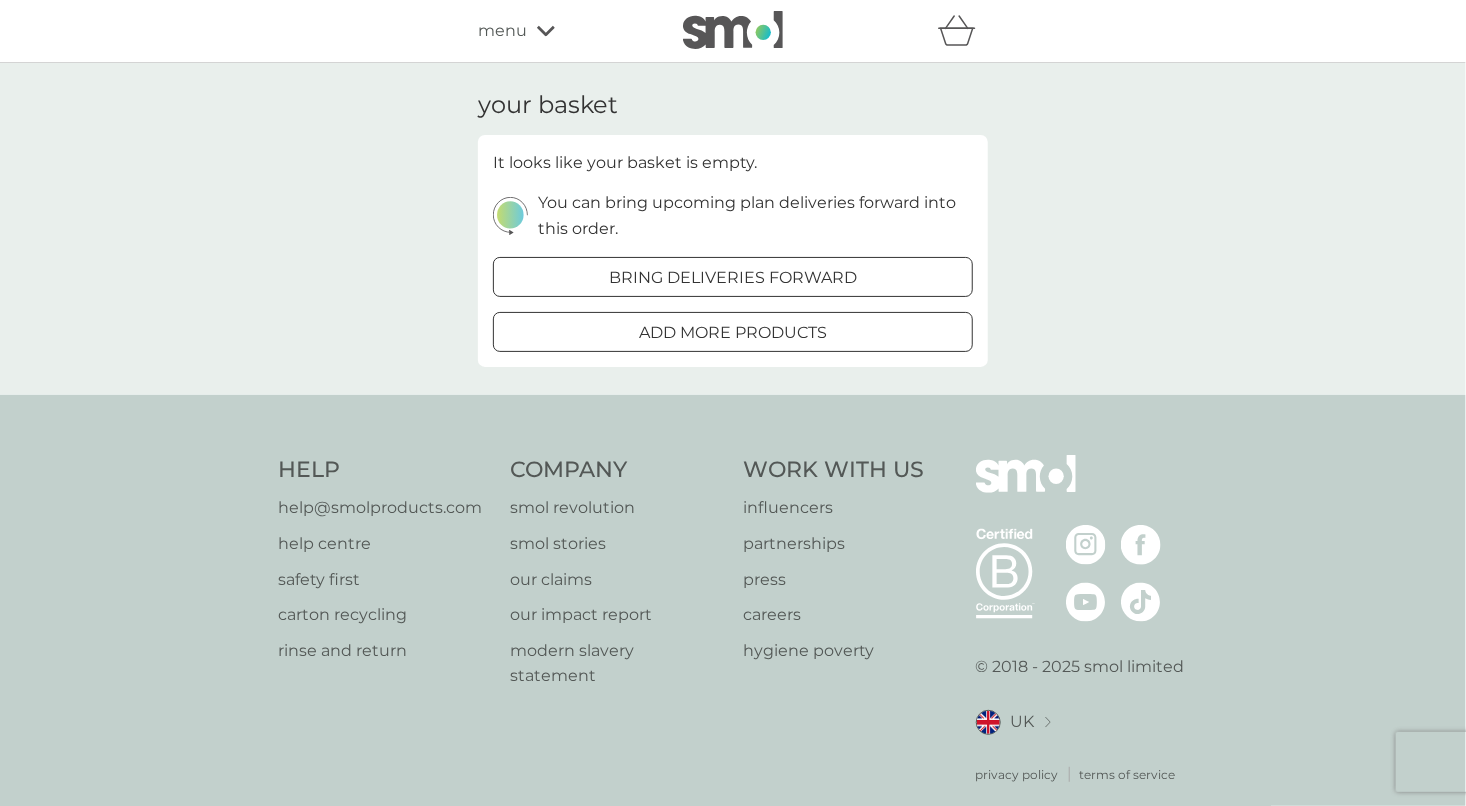 click on "your basket It looks like your basket is empty. You can bring upcoming plan deliveries forward into this order. bring deliveries forward add more products" at bounding box center (733, 229) 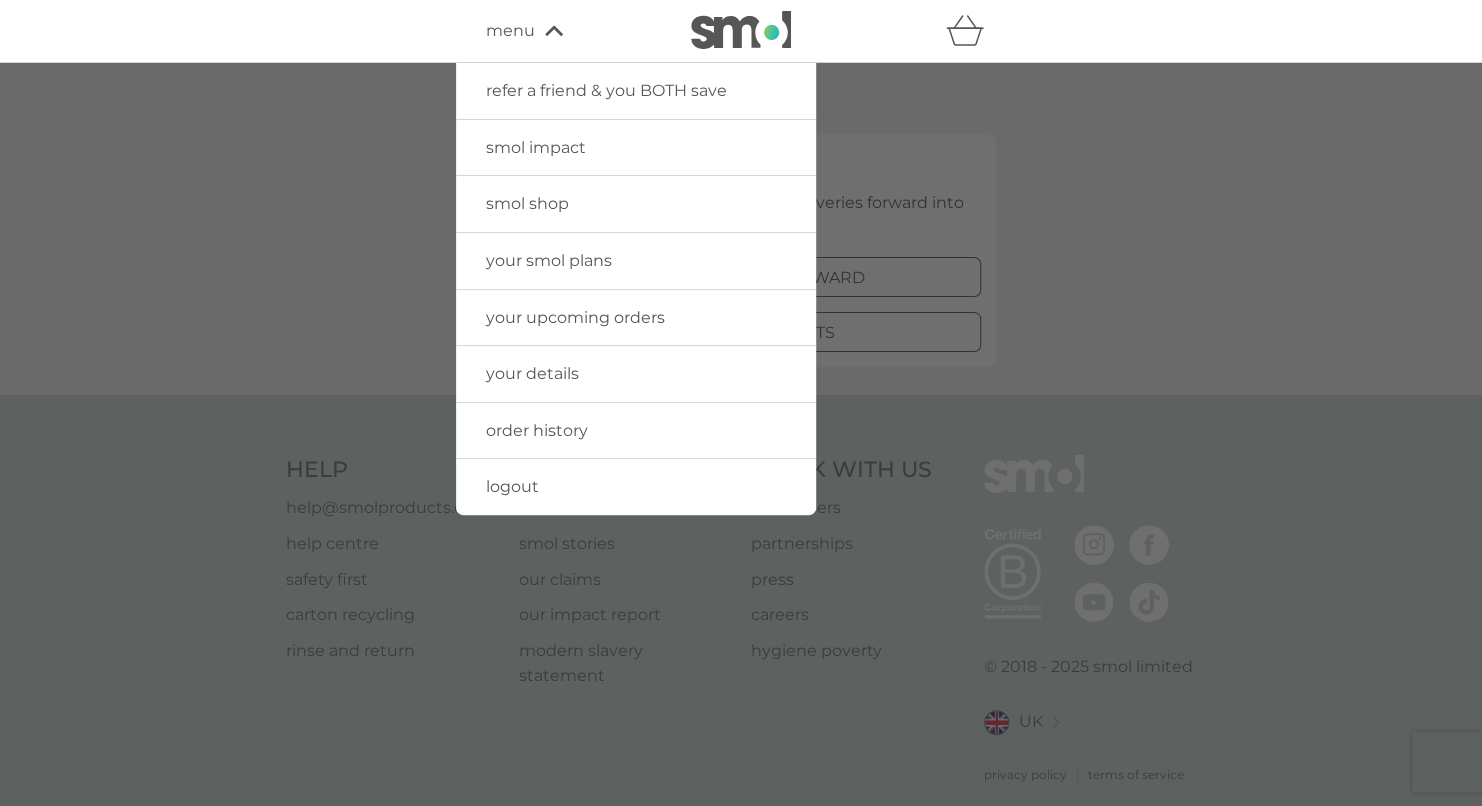 click on "order history" at bounding box center (636, 431) 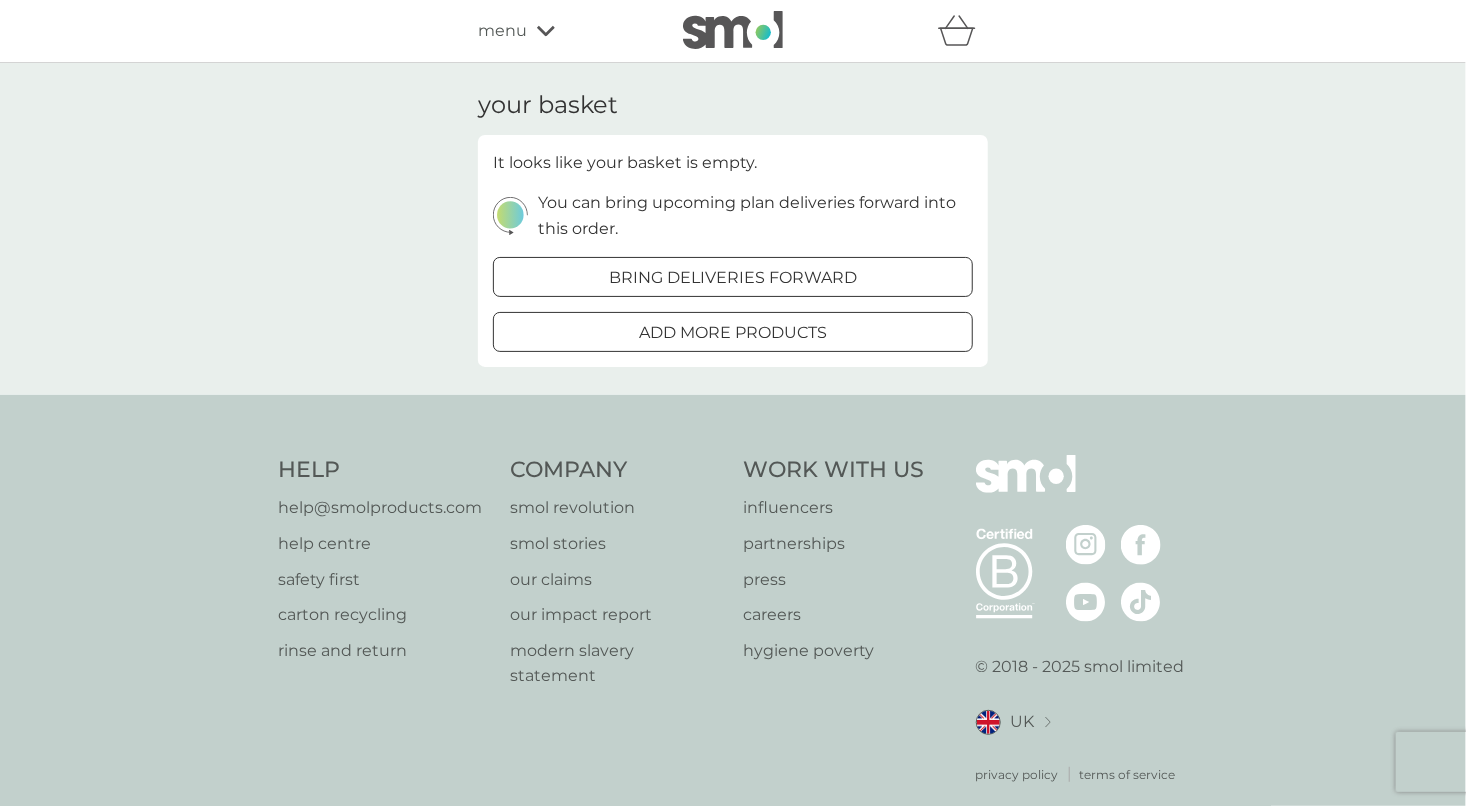 click on "bring deliveries forward" at bounding box center (733, 278) 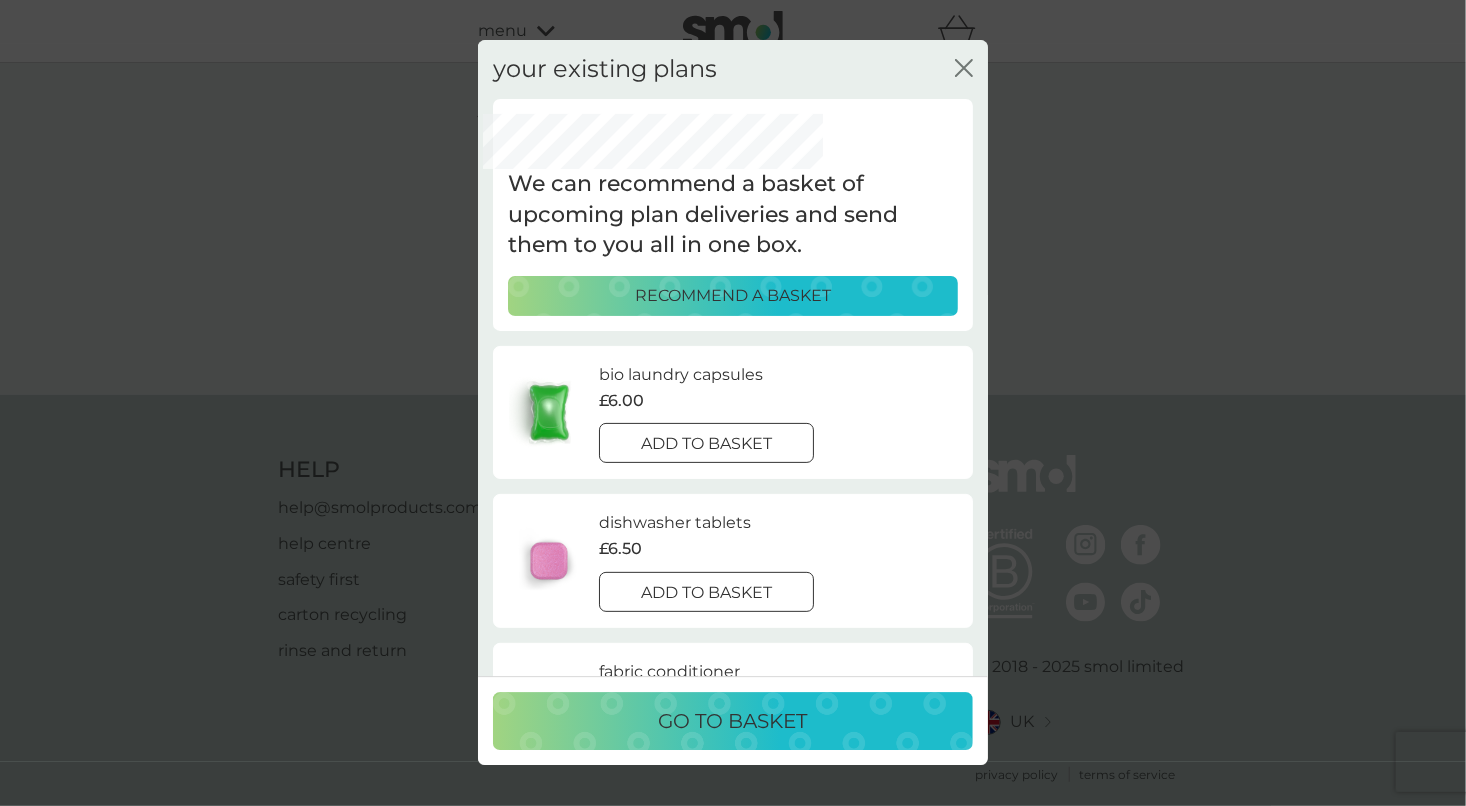click on "add to basket" at bounding box center [706, 445] 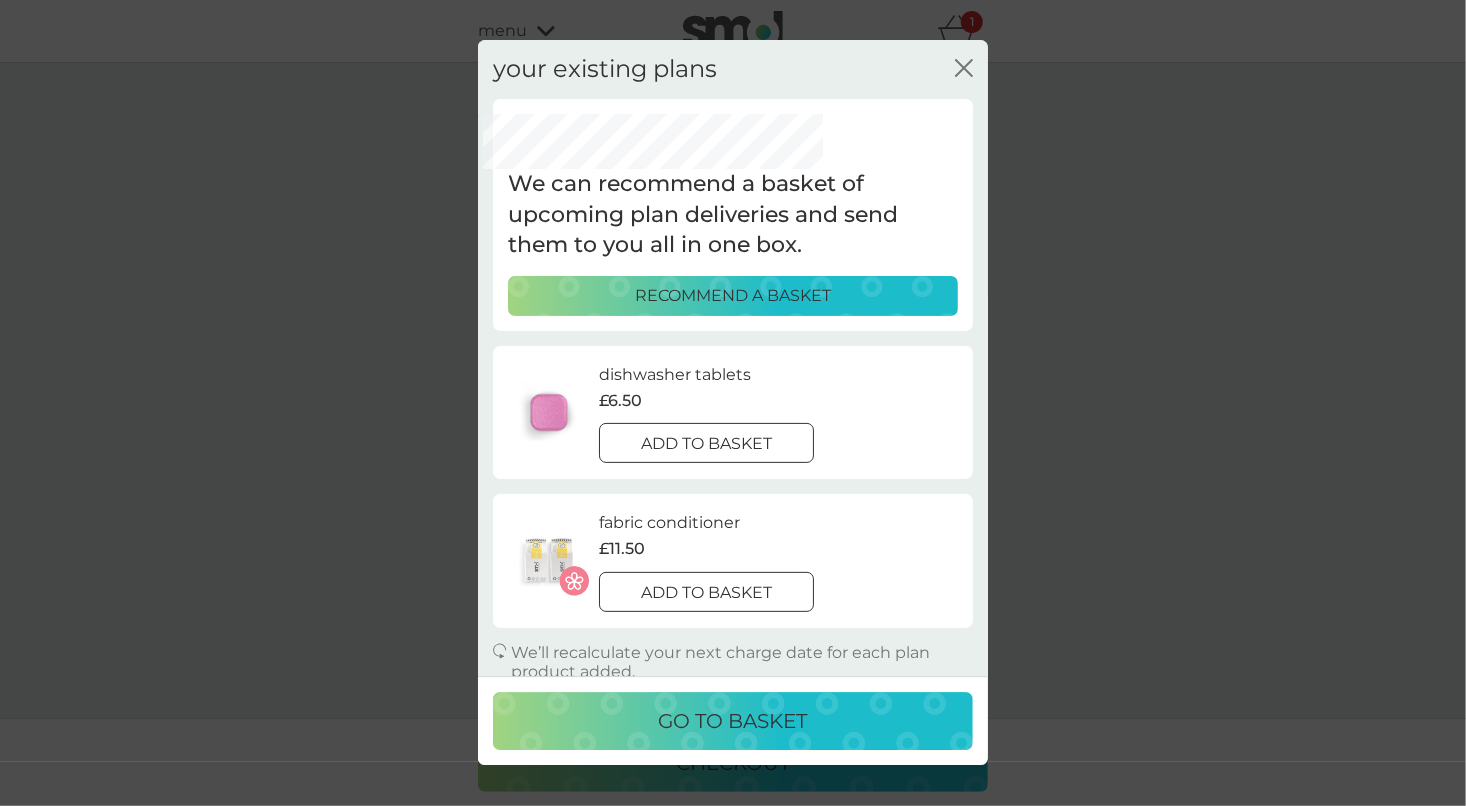 click on "go to basket" at bounding box center (733, 722) 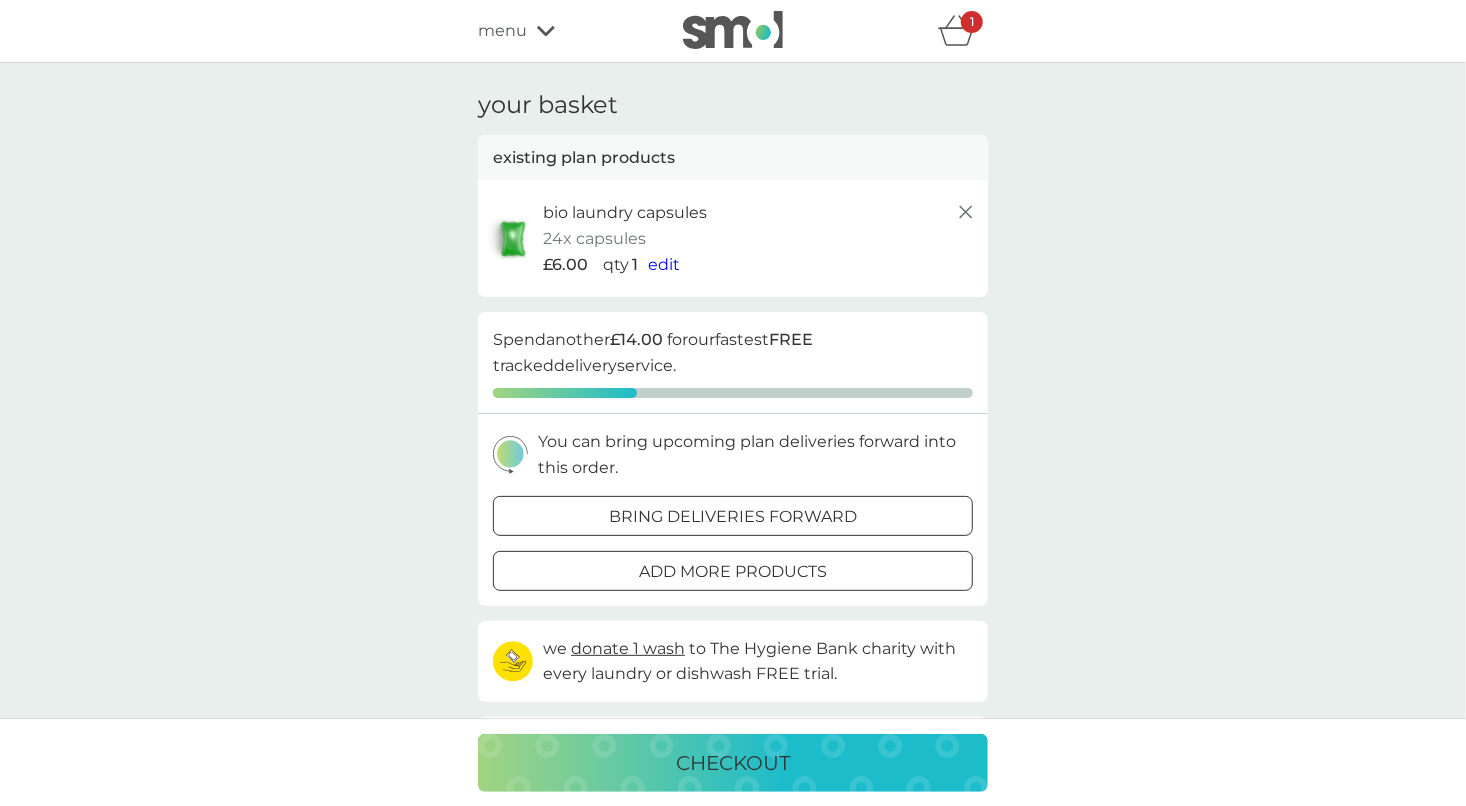 click on "checkout" at bounding box center (733, 763) 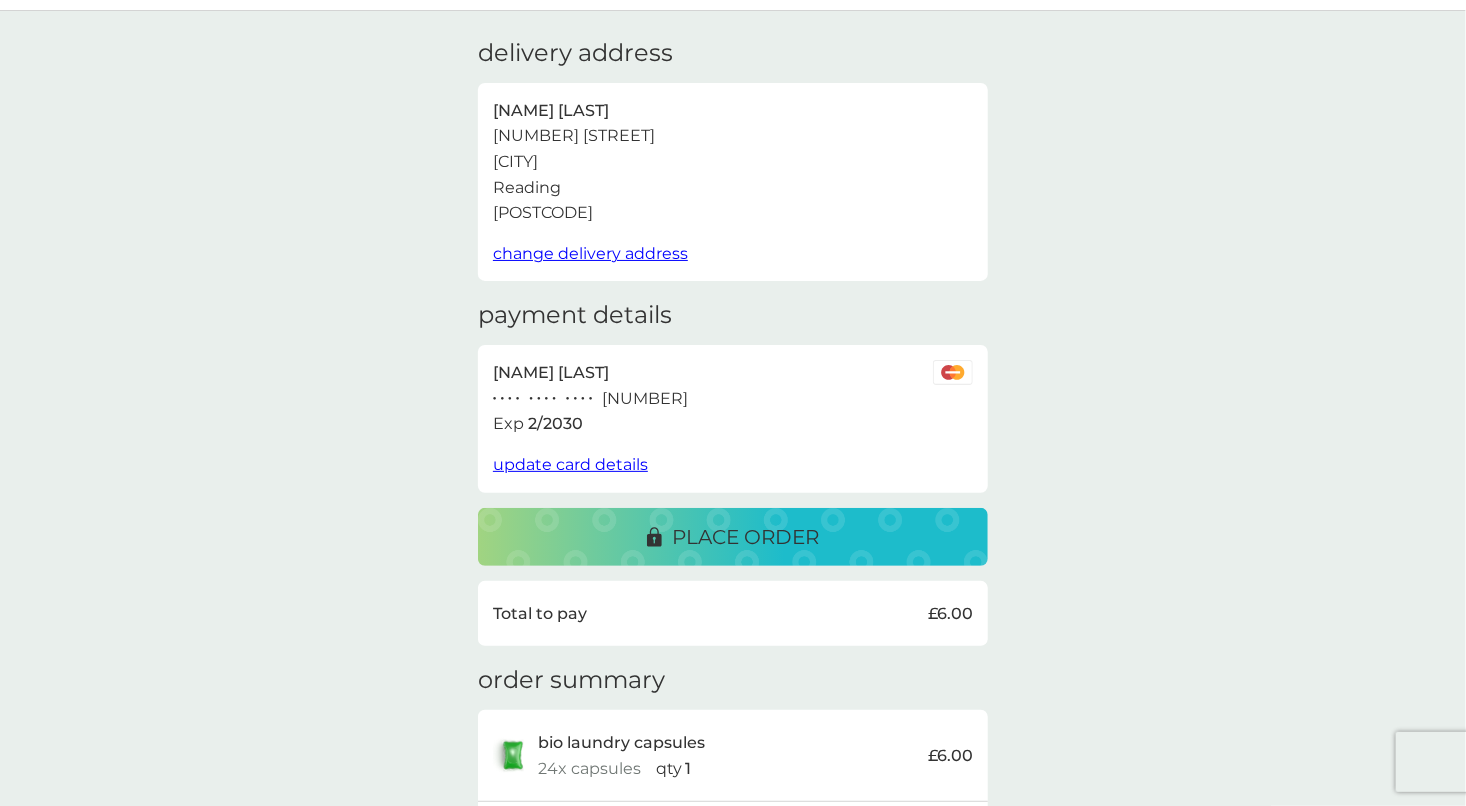 scroll, scrollTop: 0, scrollLeft: 0, axis: both 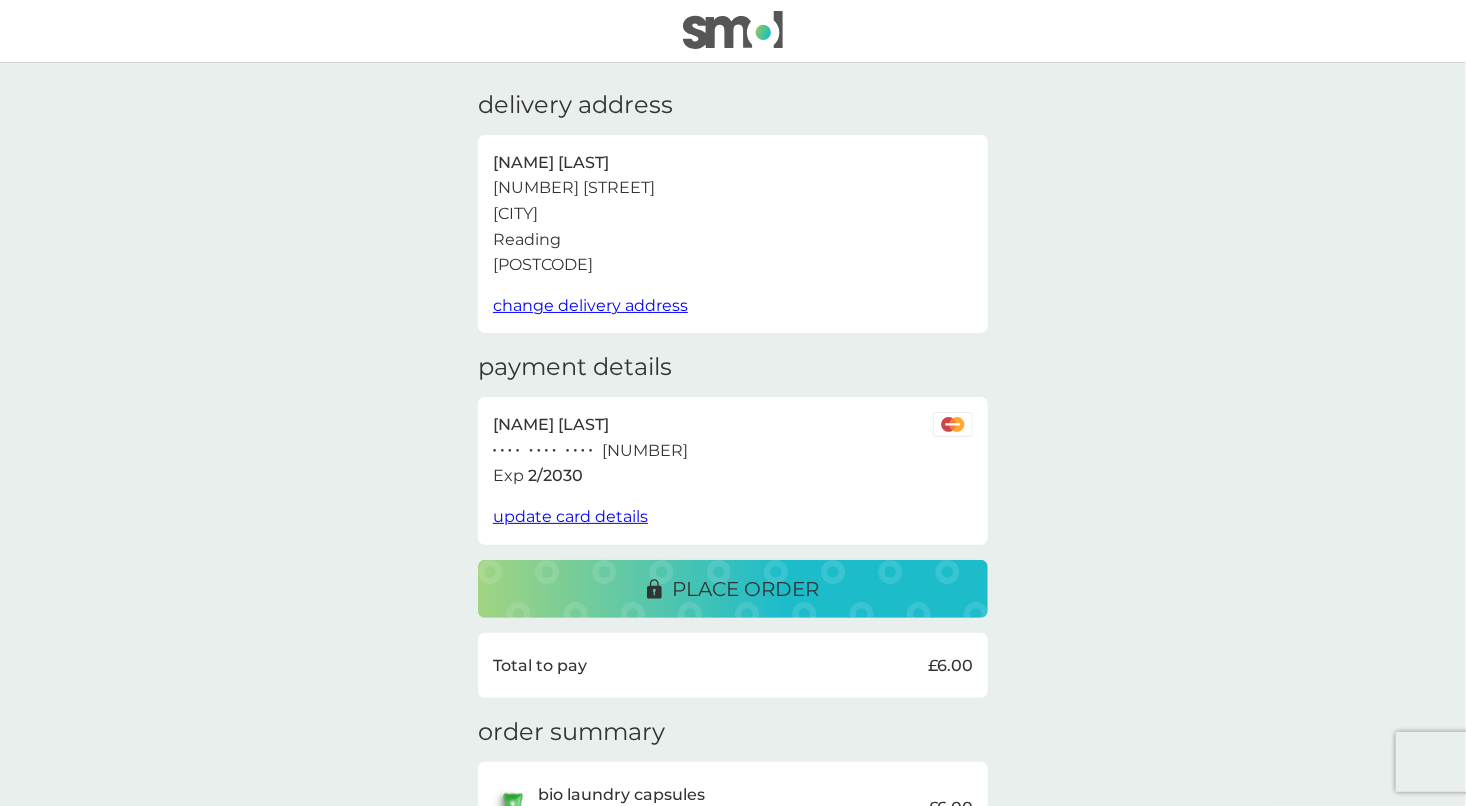 click on "place order" at bounding box center (733, 589) 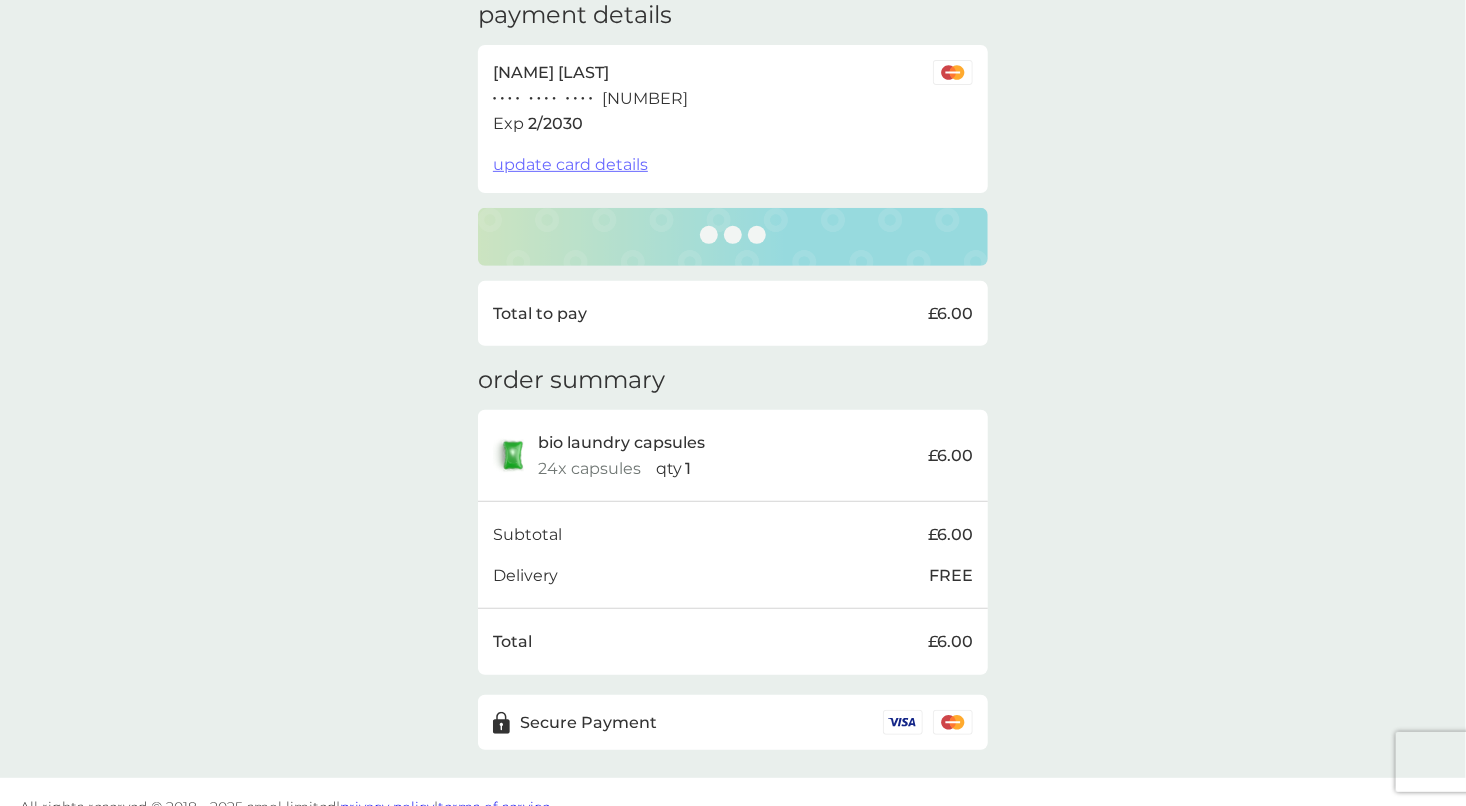 scroll, scrollTop: 382, scrollLeft: 0, axis: vertical 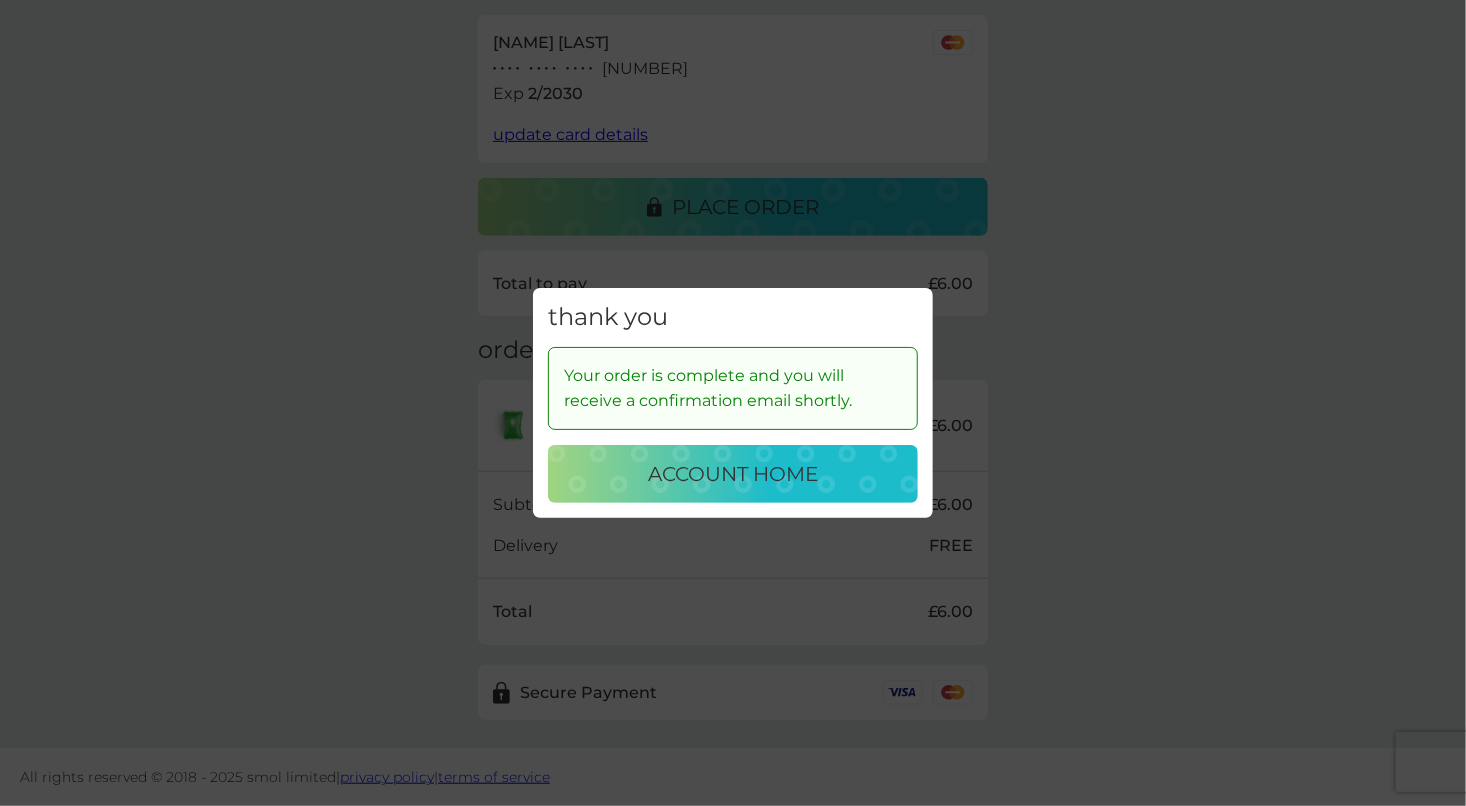 click on "account home" at bounding box center (733, 474) 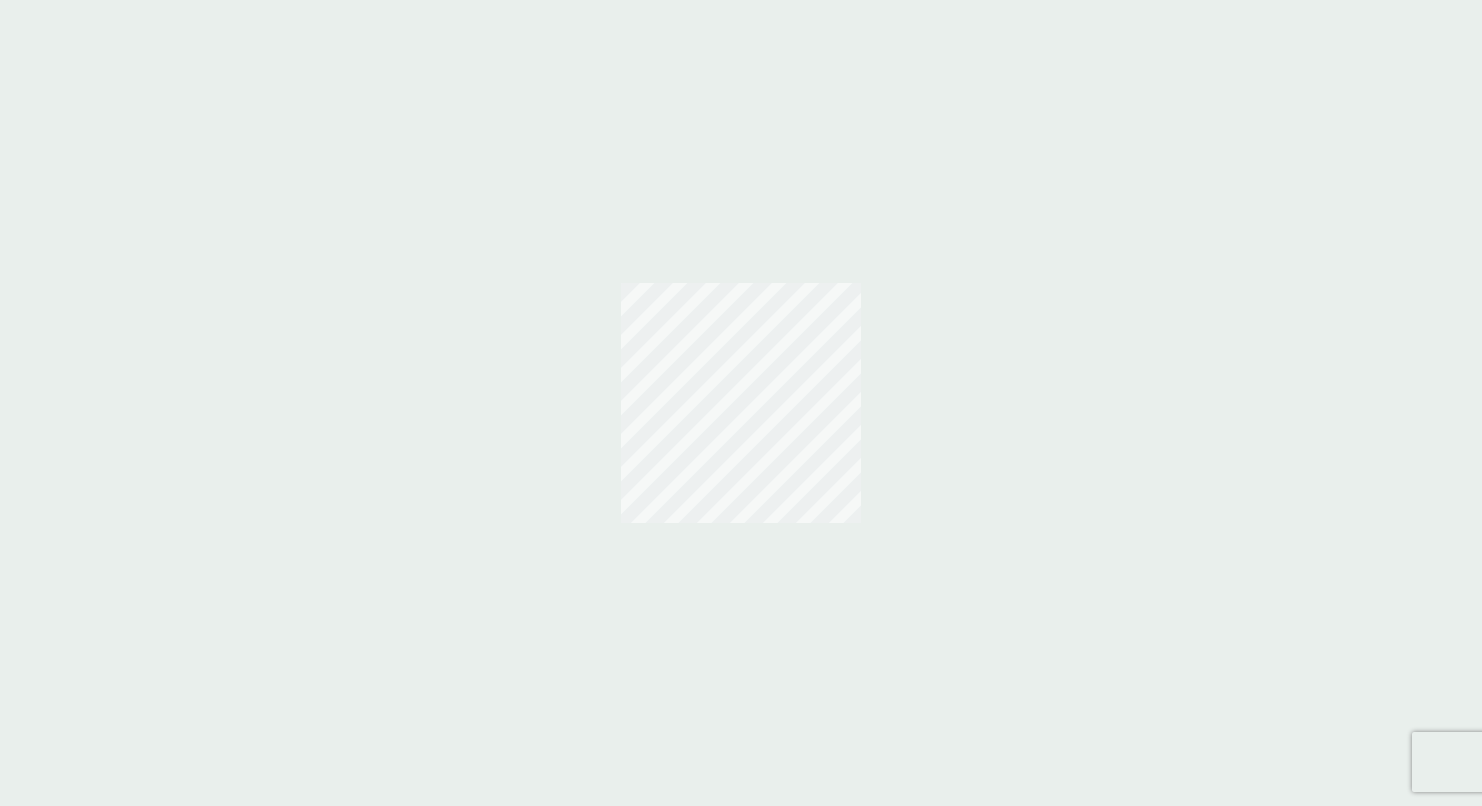 scroll, scrollTop: 0, scrollLeft: 0, axis: both 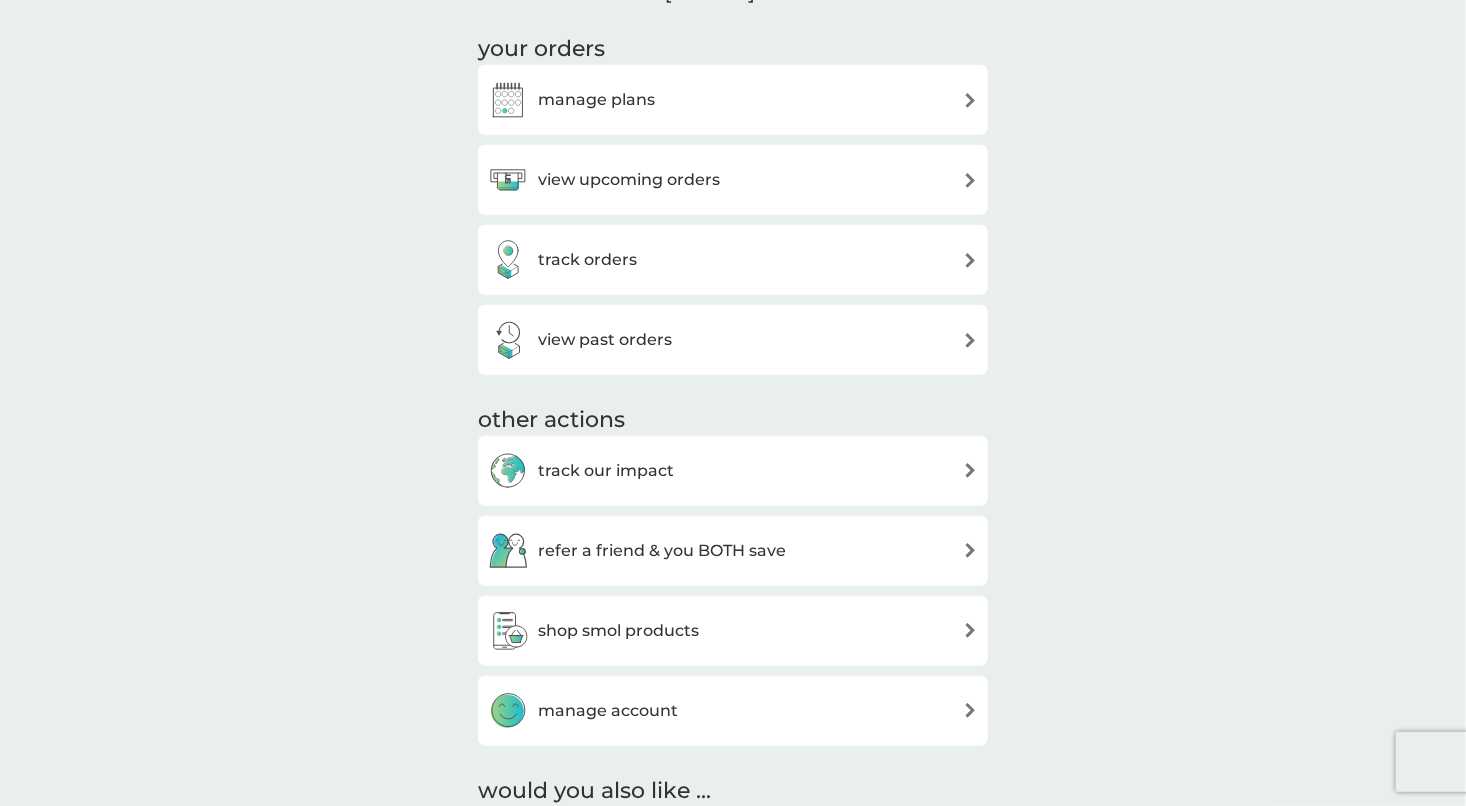 click on "view upcoming orders" at bounding box center (733, 180) 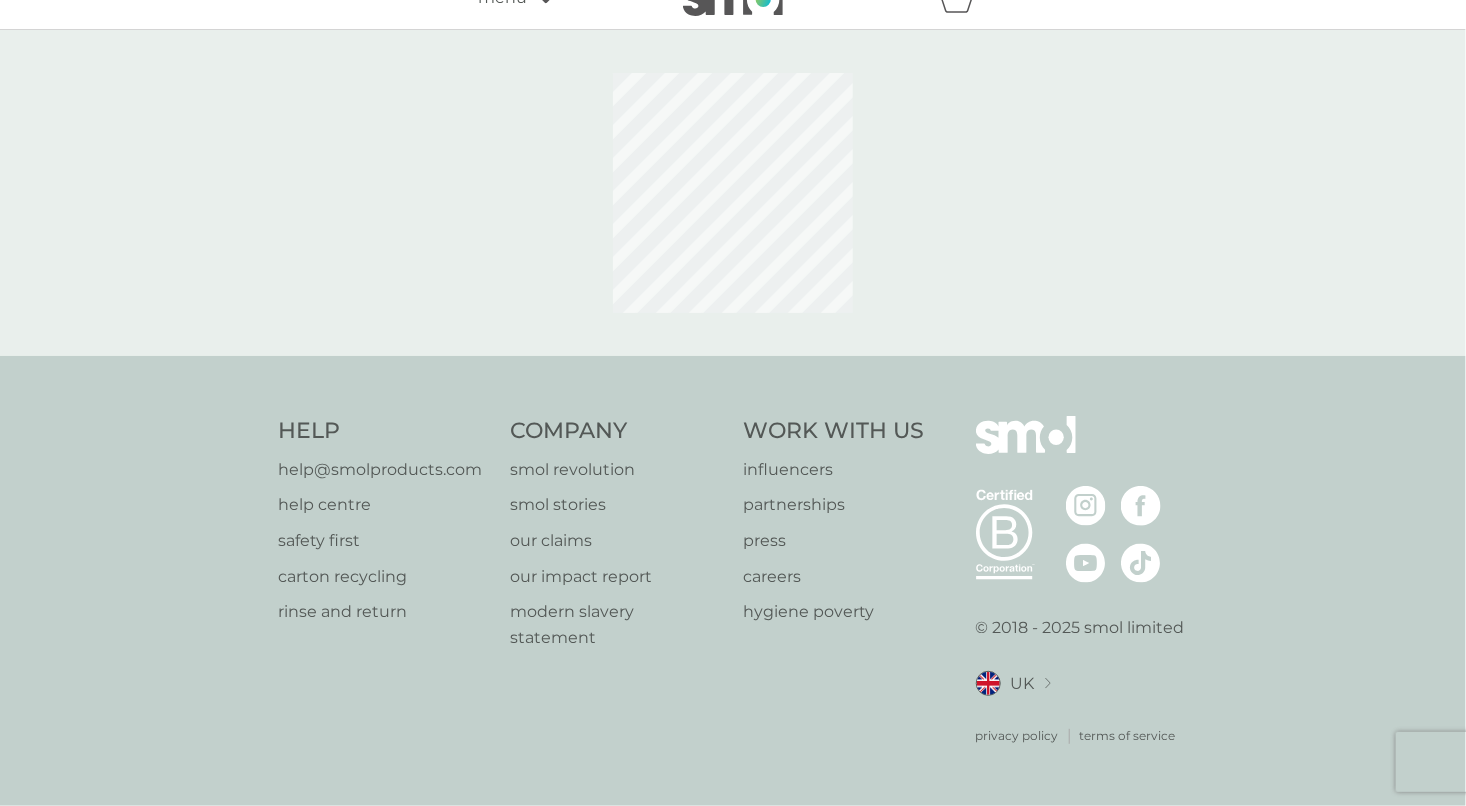 scroll, scrollTop: 0, scrollLeft: 0, axis: both 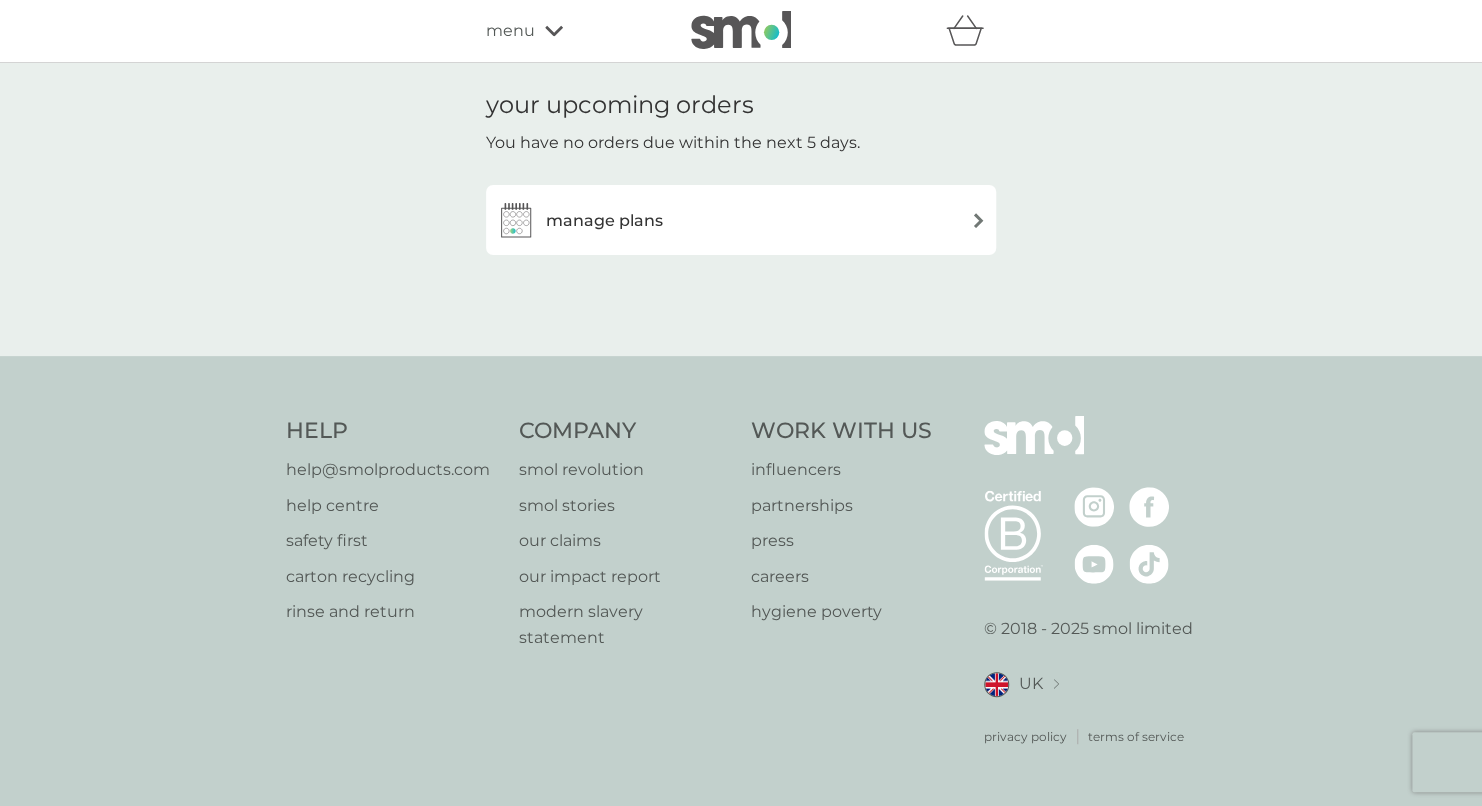 click on "manage plans" at bounding box center (741, 220) 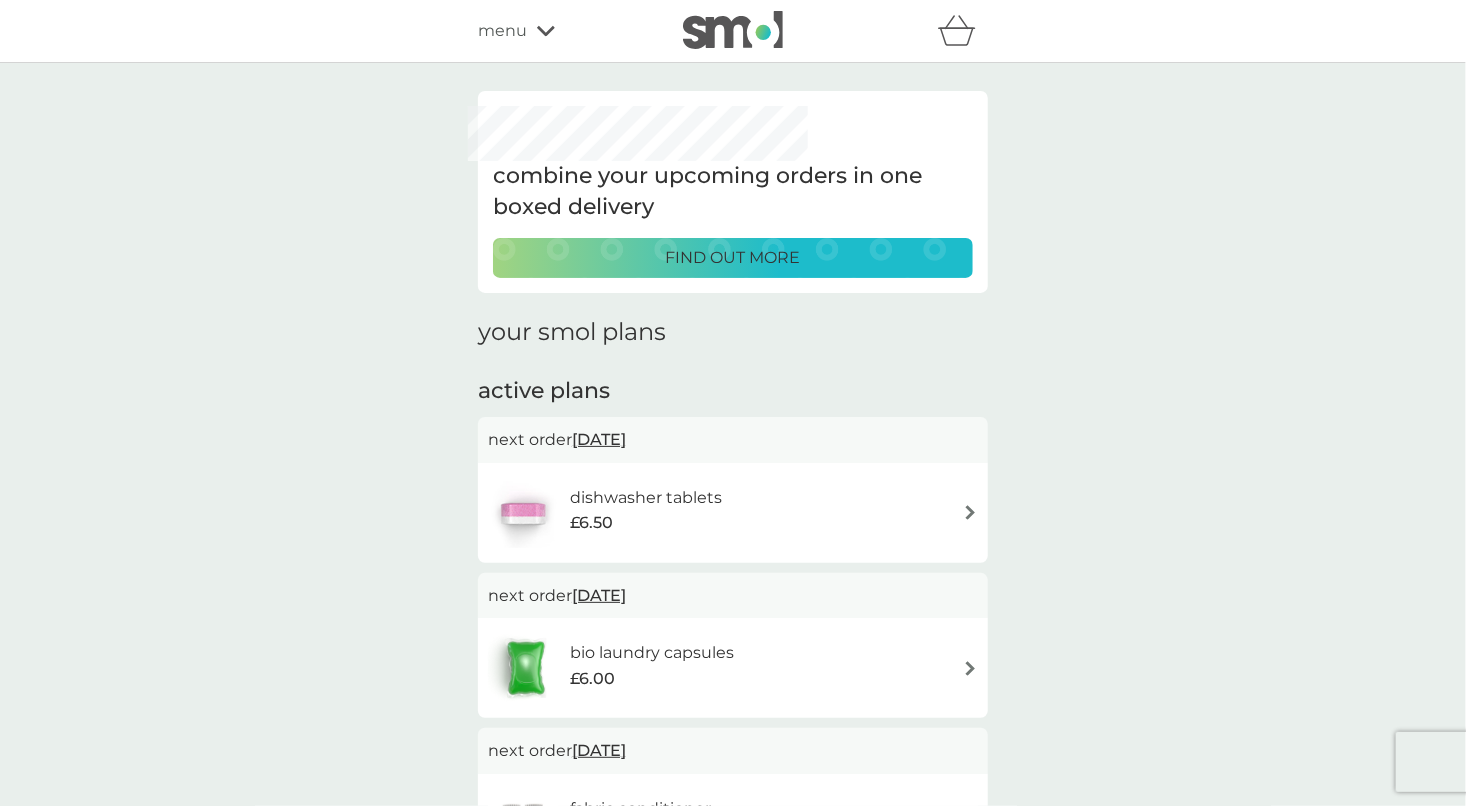 scroll, scrollTop: 0, scrollLeft: 0, axis: both 